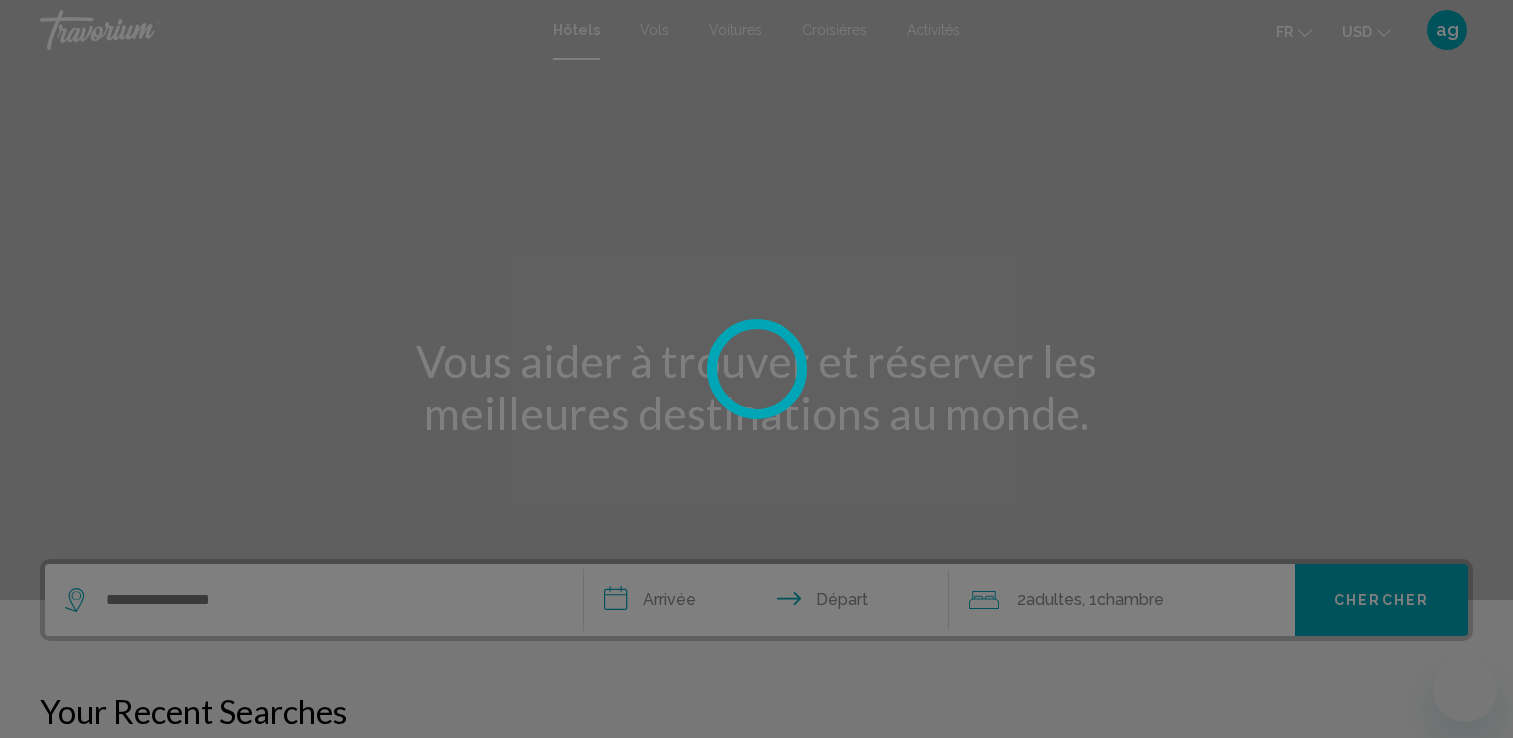 scroll, scrollTop: 0, scrollLeft: 0, axis: both 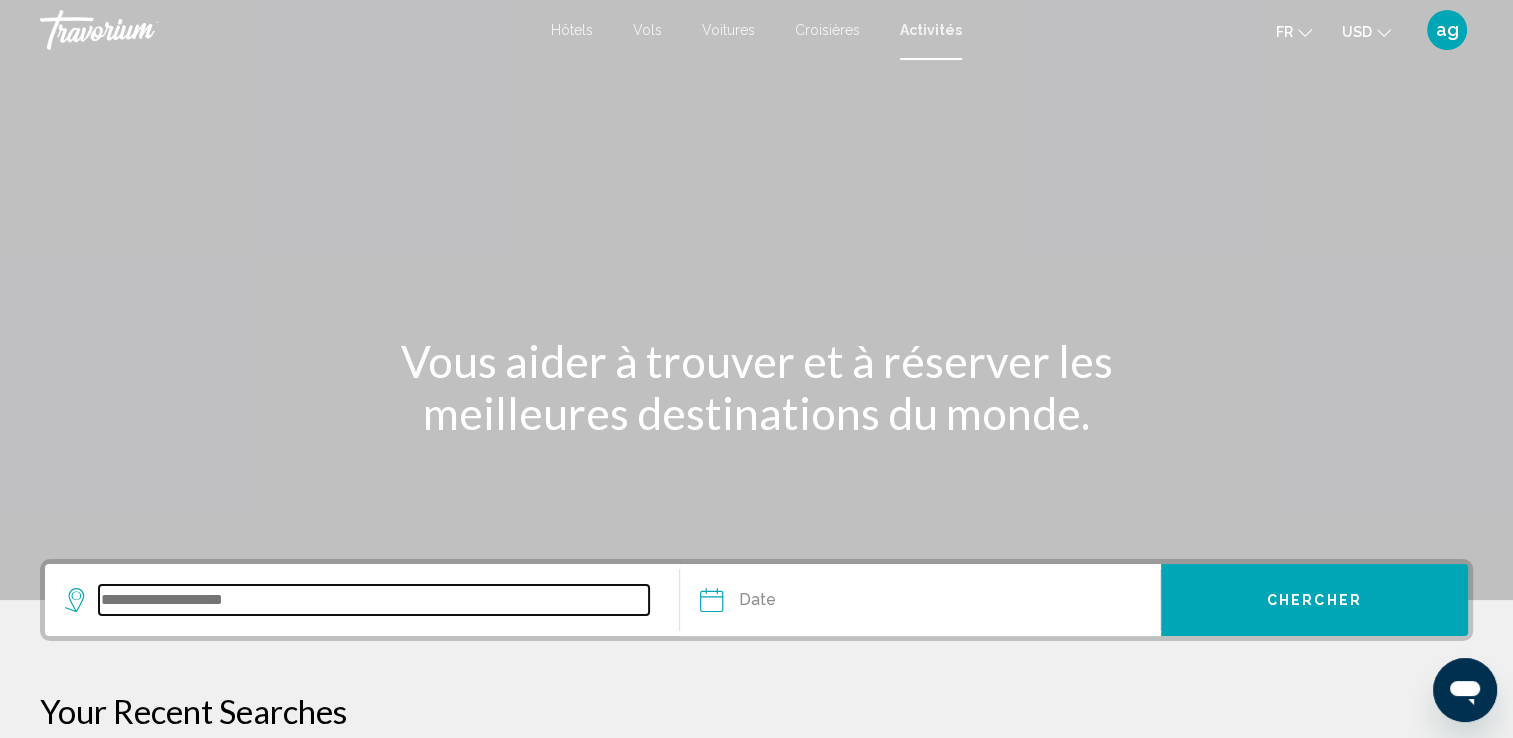 click at bounding box center (374, 600) 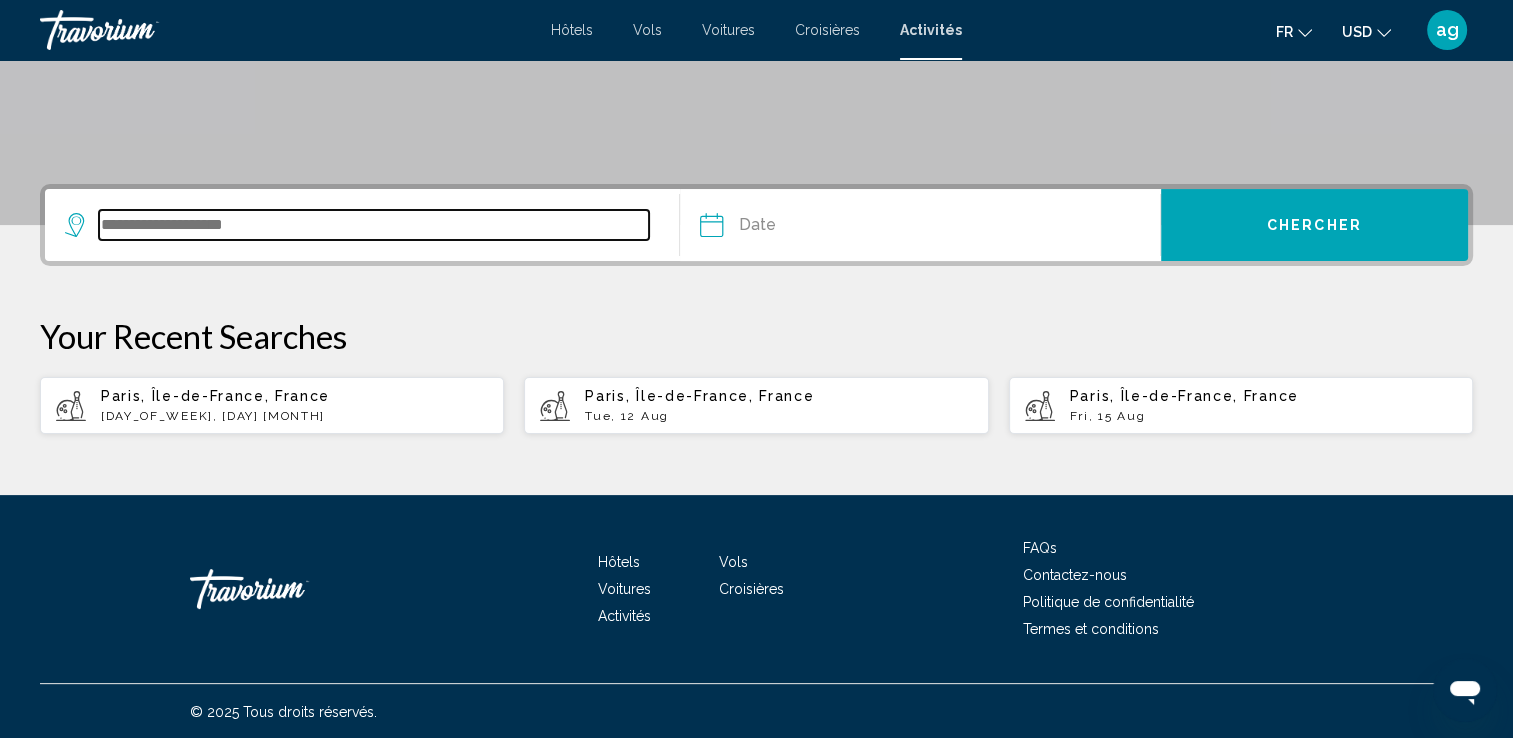 scroll, scrollTop: 376, scrollLeft: 0, axis: vertical 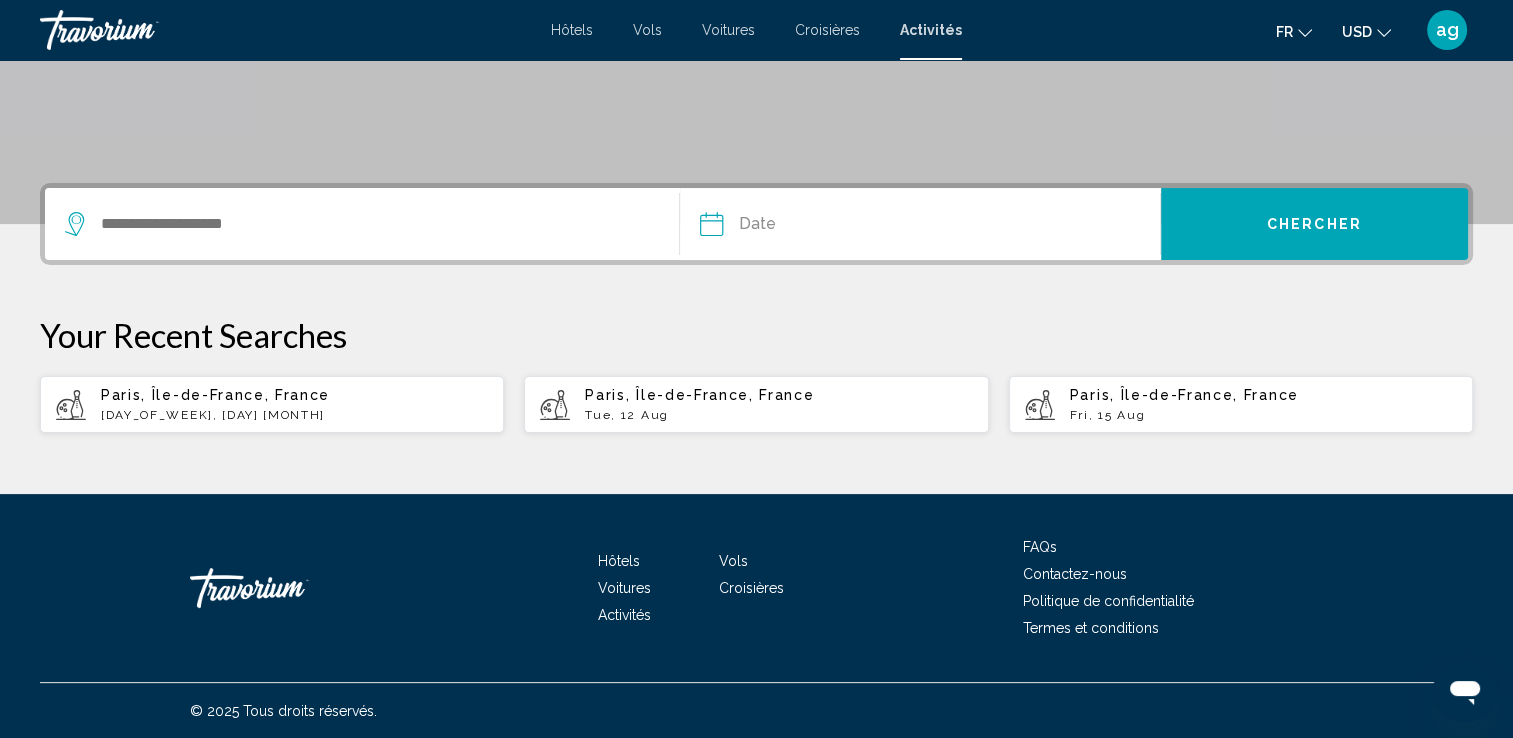 click on "Paris, Île-de-France, France" at bounding box center [215, 395] 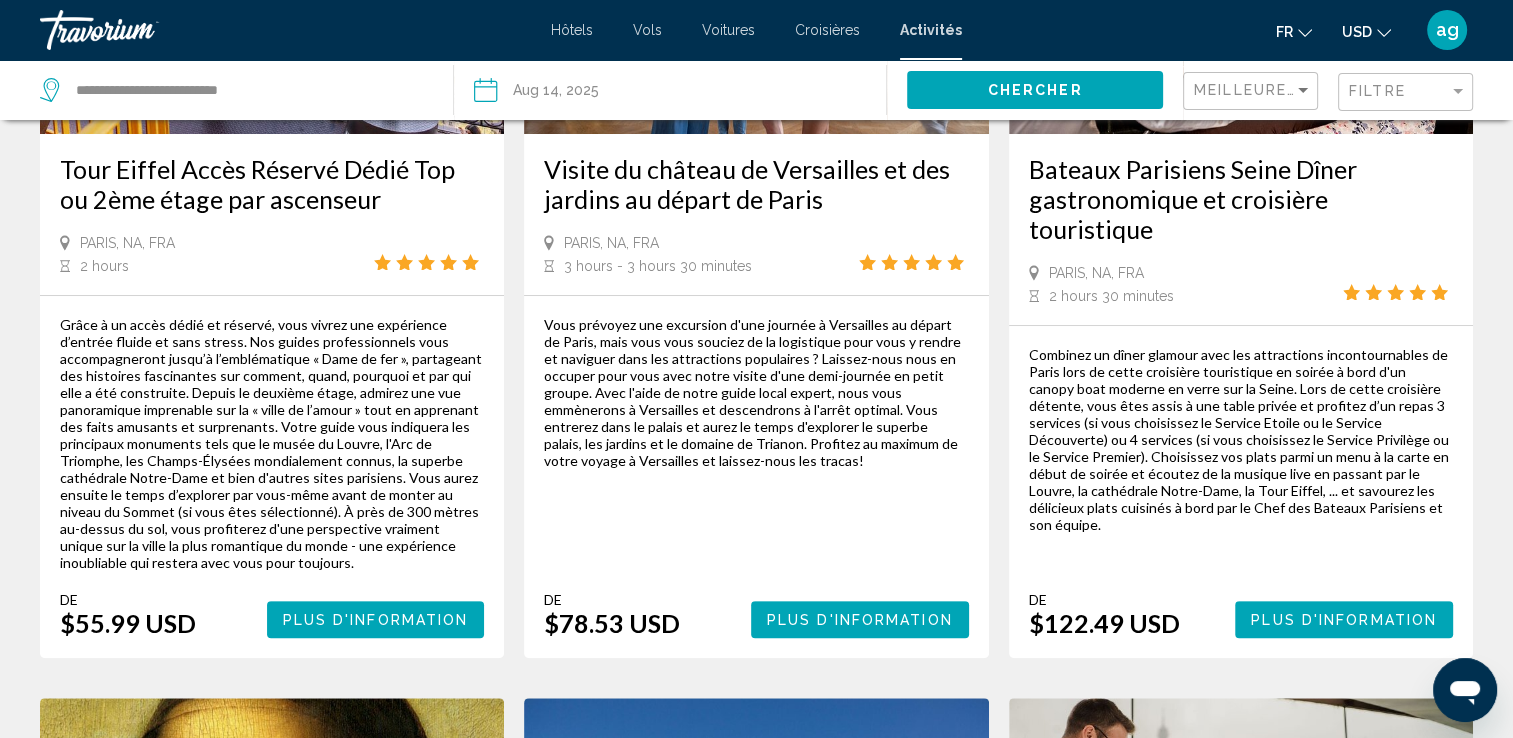 scroll, scrollTop: 0, scrollLeft: 0, axis: both 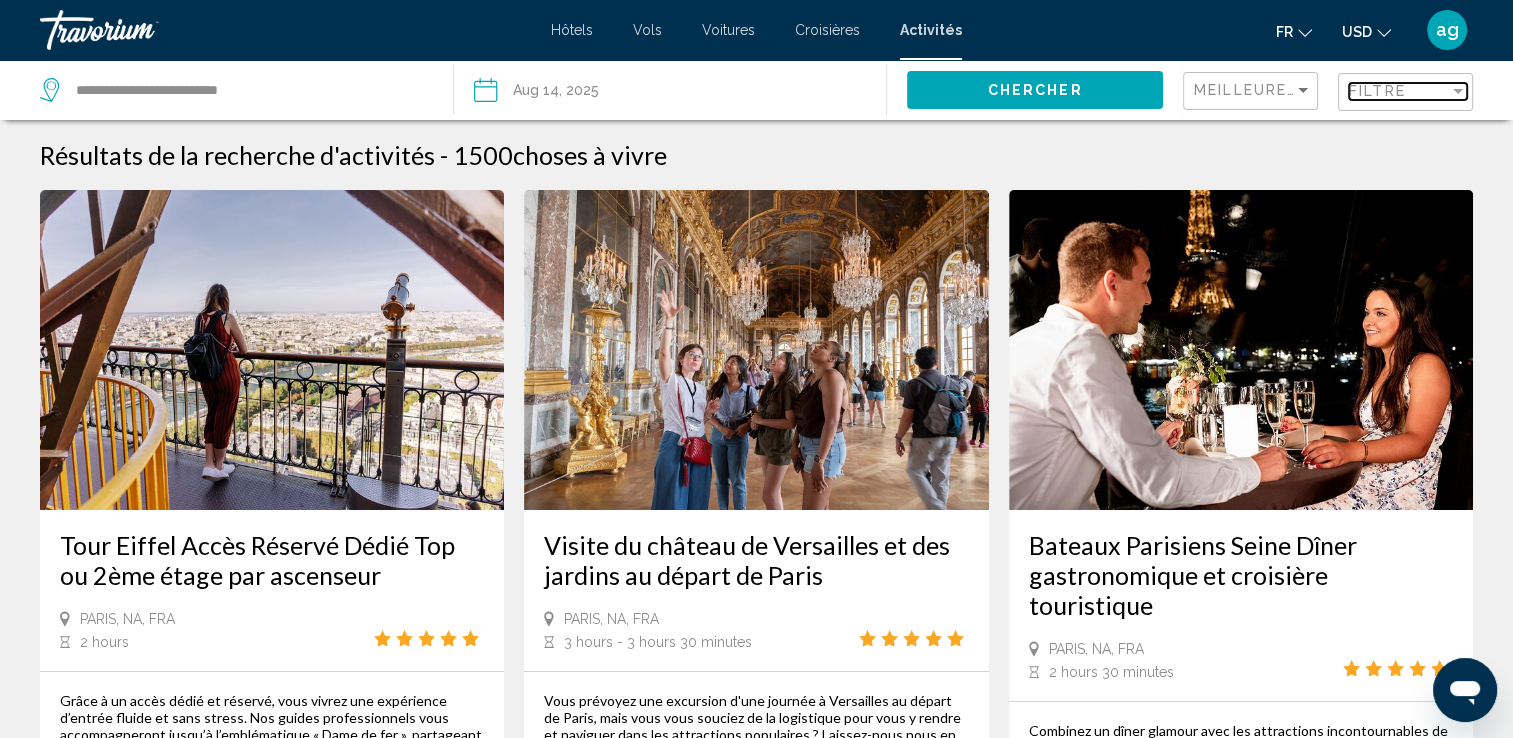 click on "Filtre" at bounding box center (1377, 91) 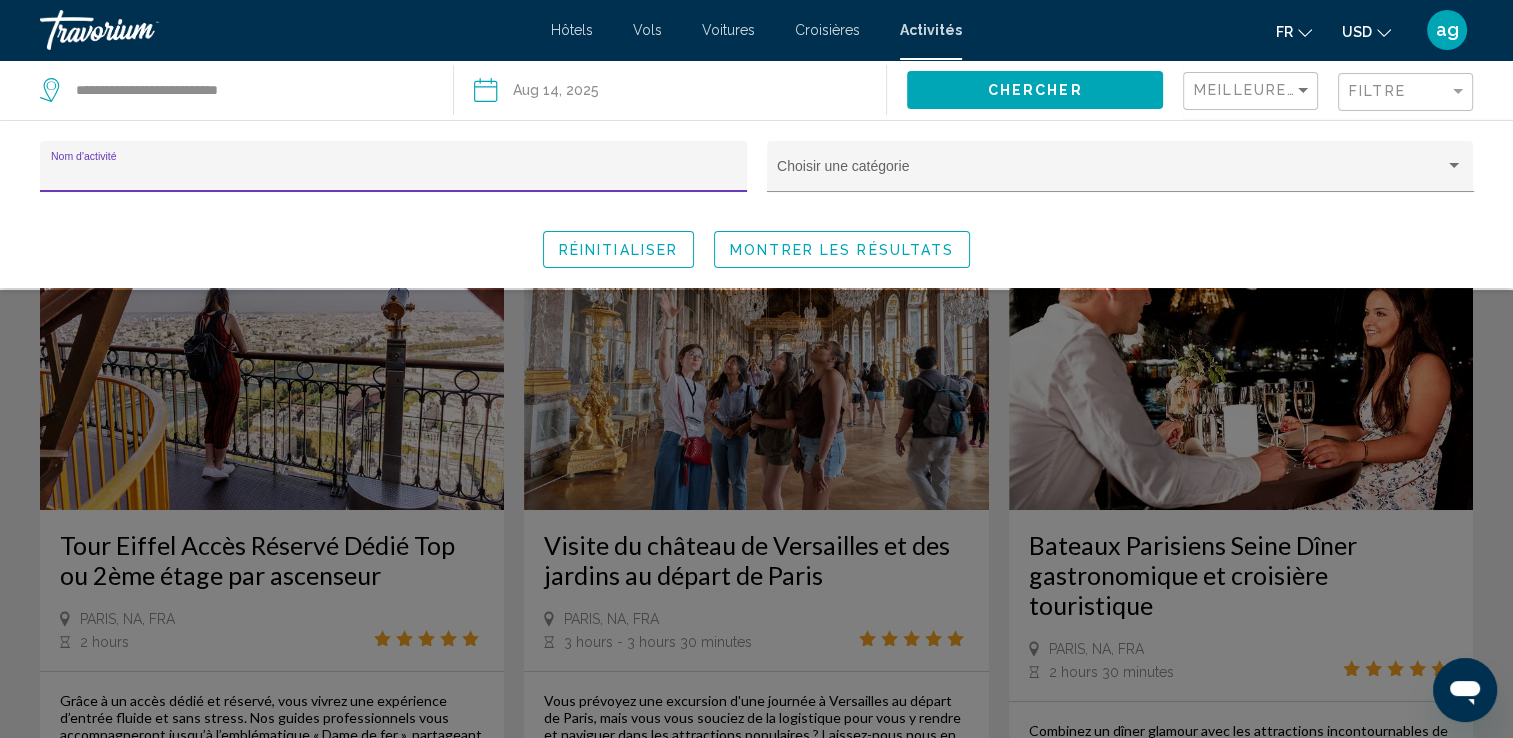 click on "Nom d'activité" at bounding box center [394, 174] 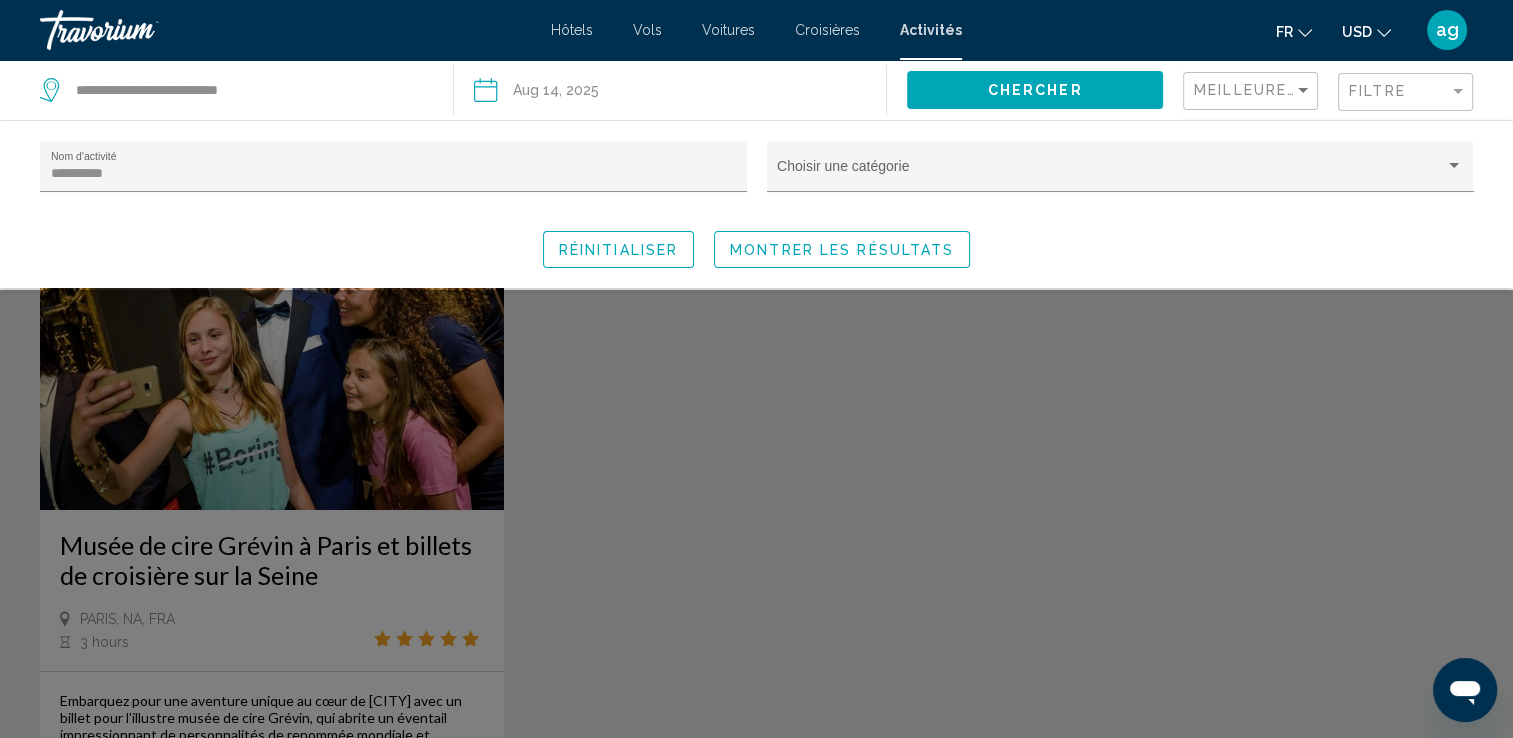 click 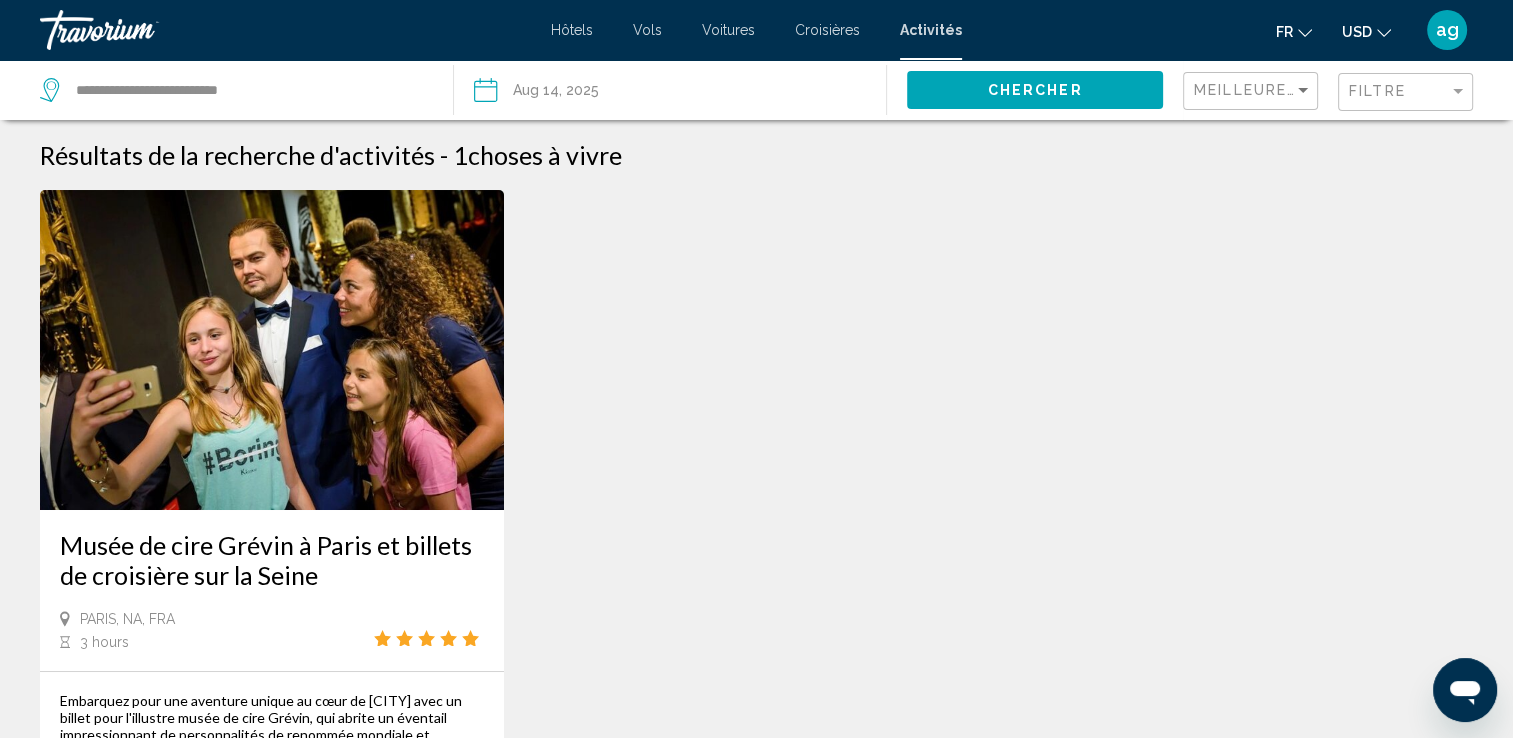 click on "[CITY], Île-de-France, France
3 hours" at bounding box center [272, 630] 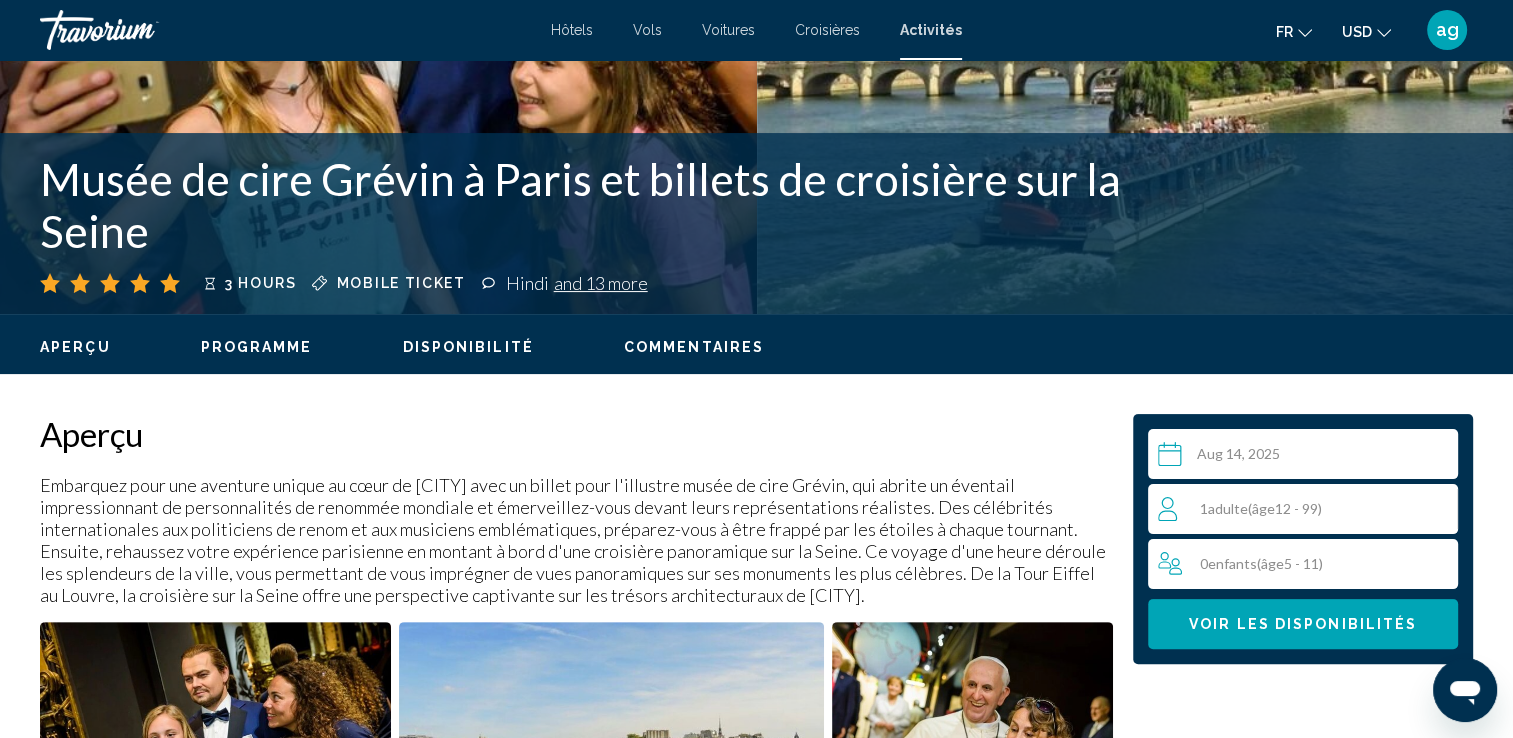 scroll, scrollTop: 426, scrollLeft: 0, axis: vertical 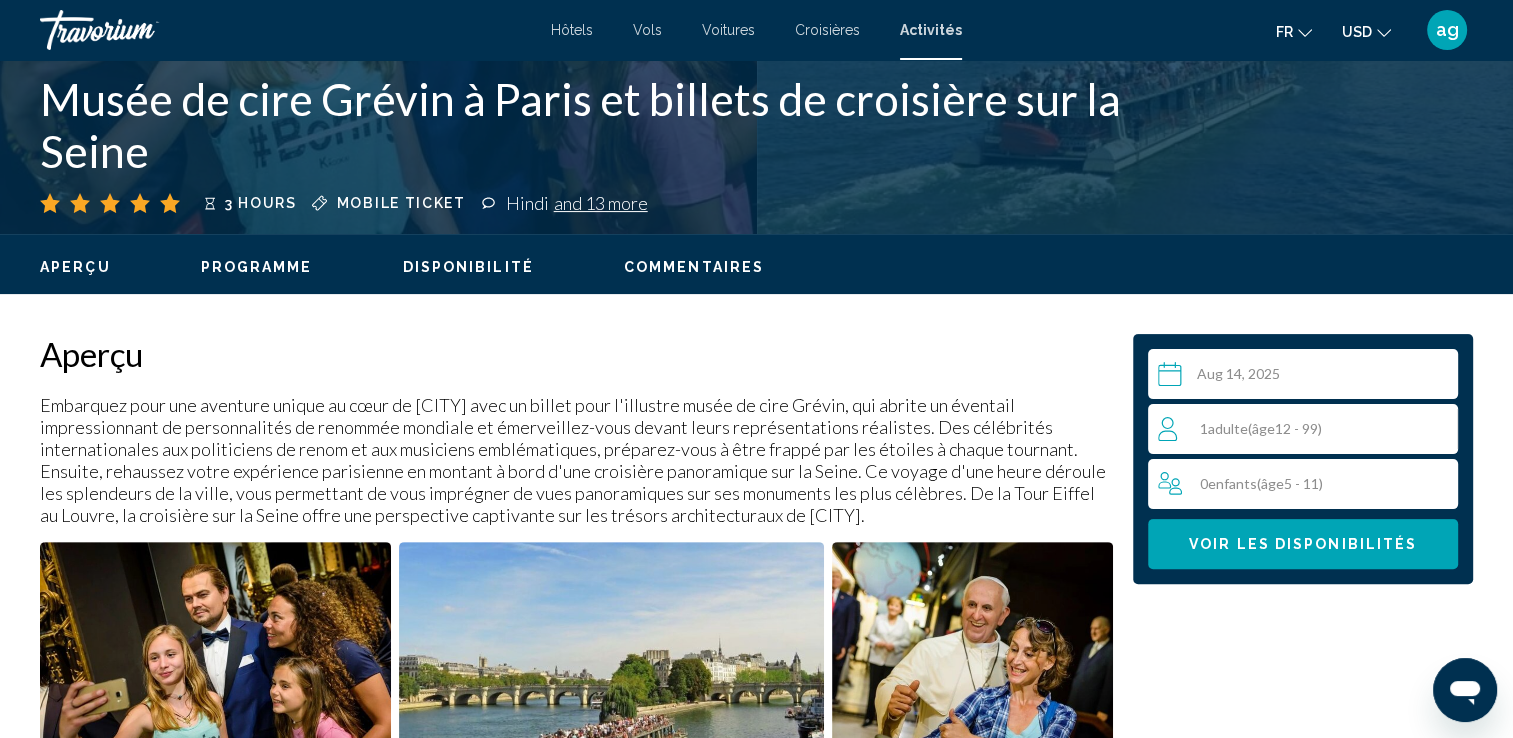 click on "1  Adulte Adultes  ( âge  12 - 99)" at bounding box center [1307, 429] 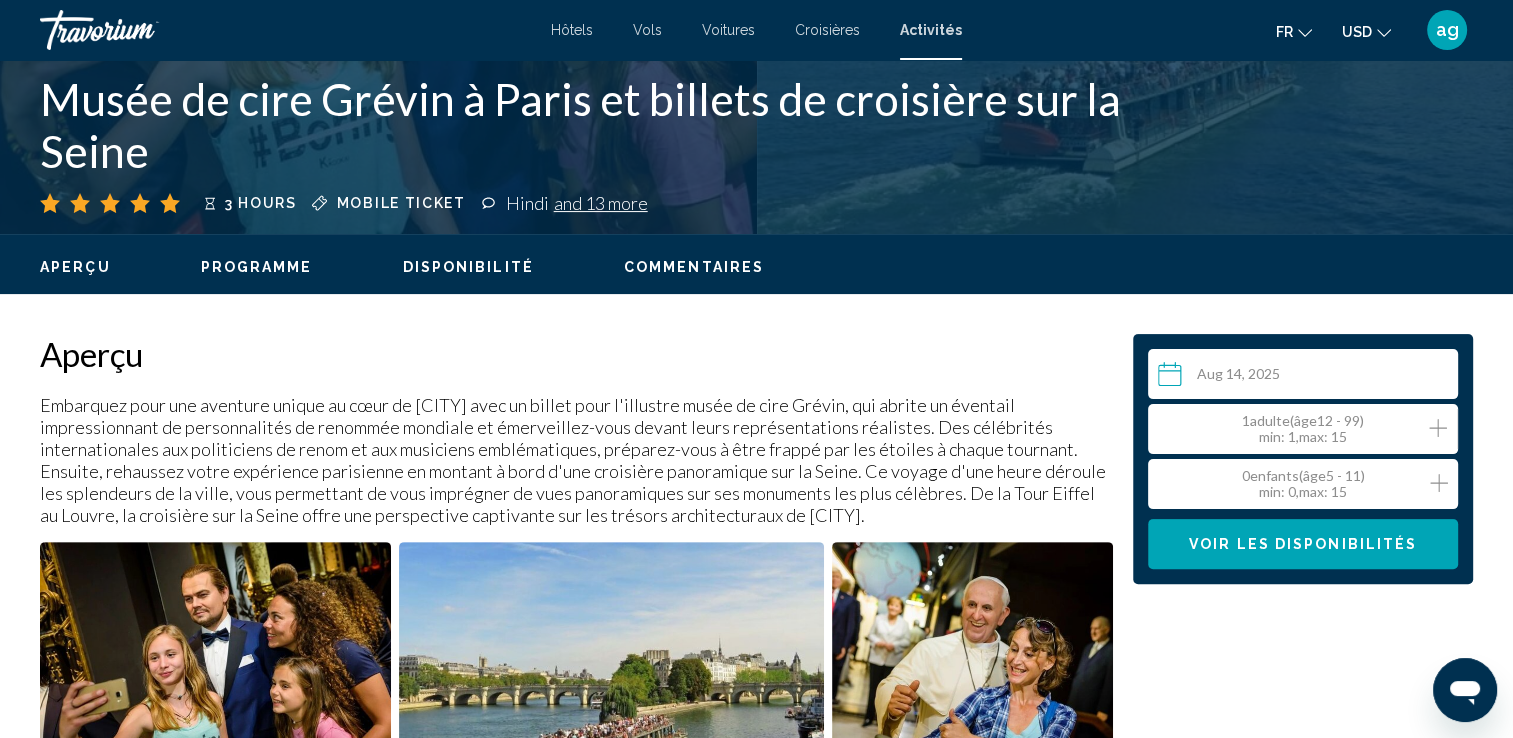click 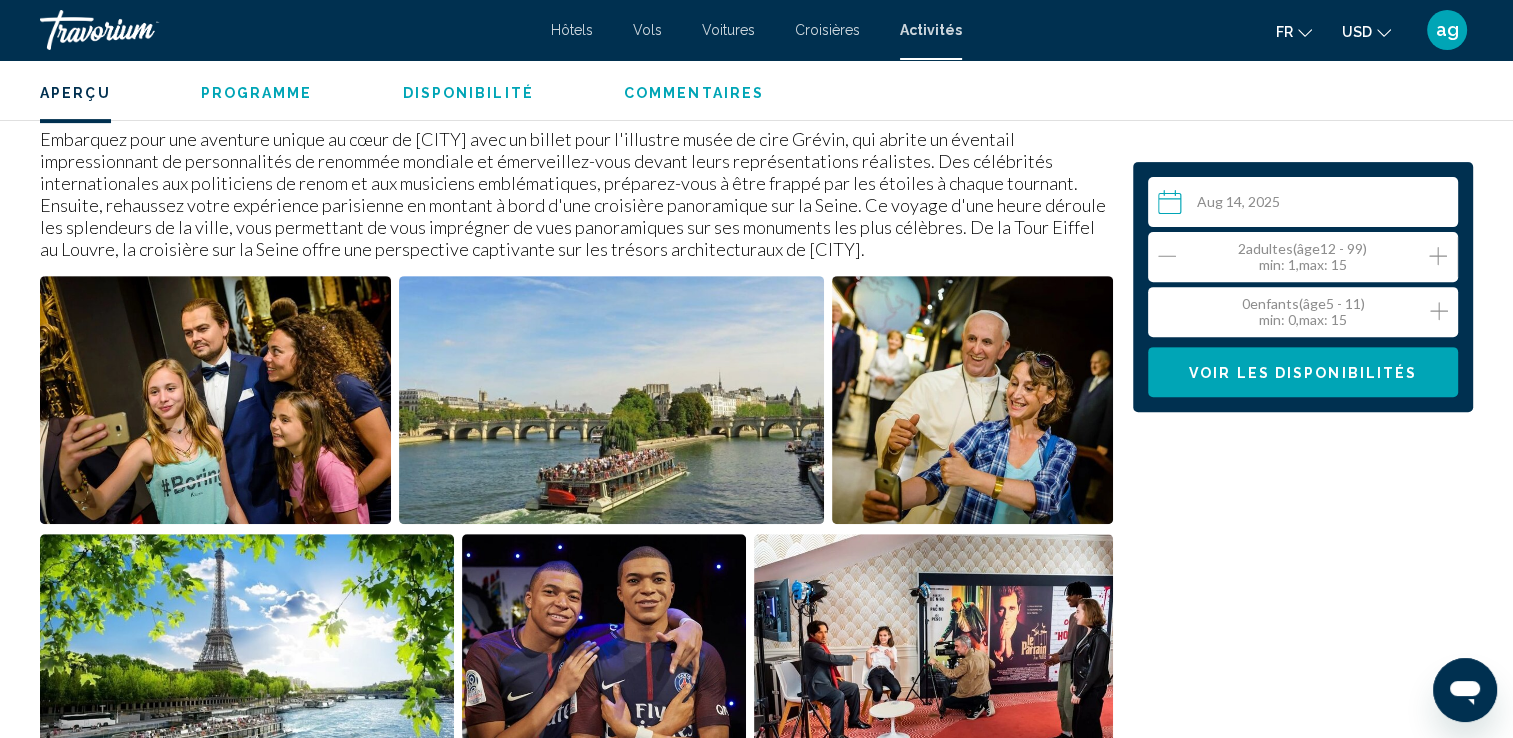 click at bounding box center (612, 400) 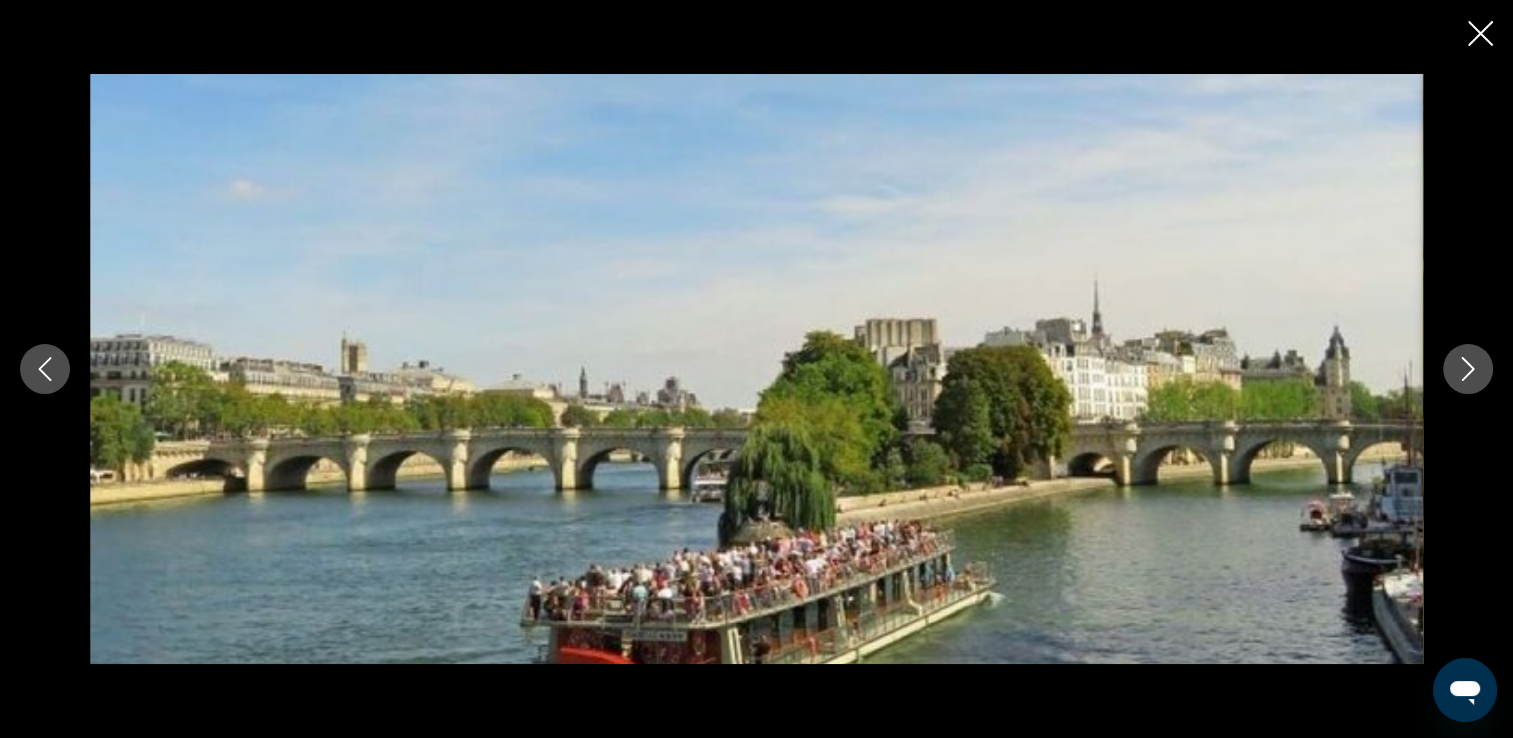 scroll, scrollTop: 2643, scrollLeft: 0, axis: vertical 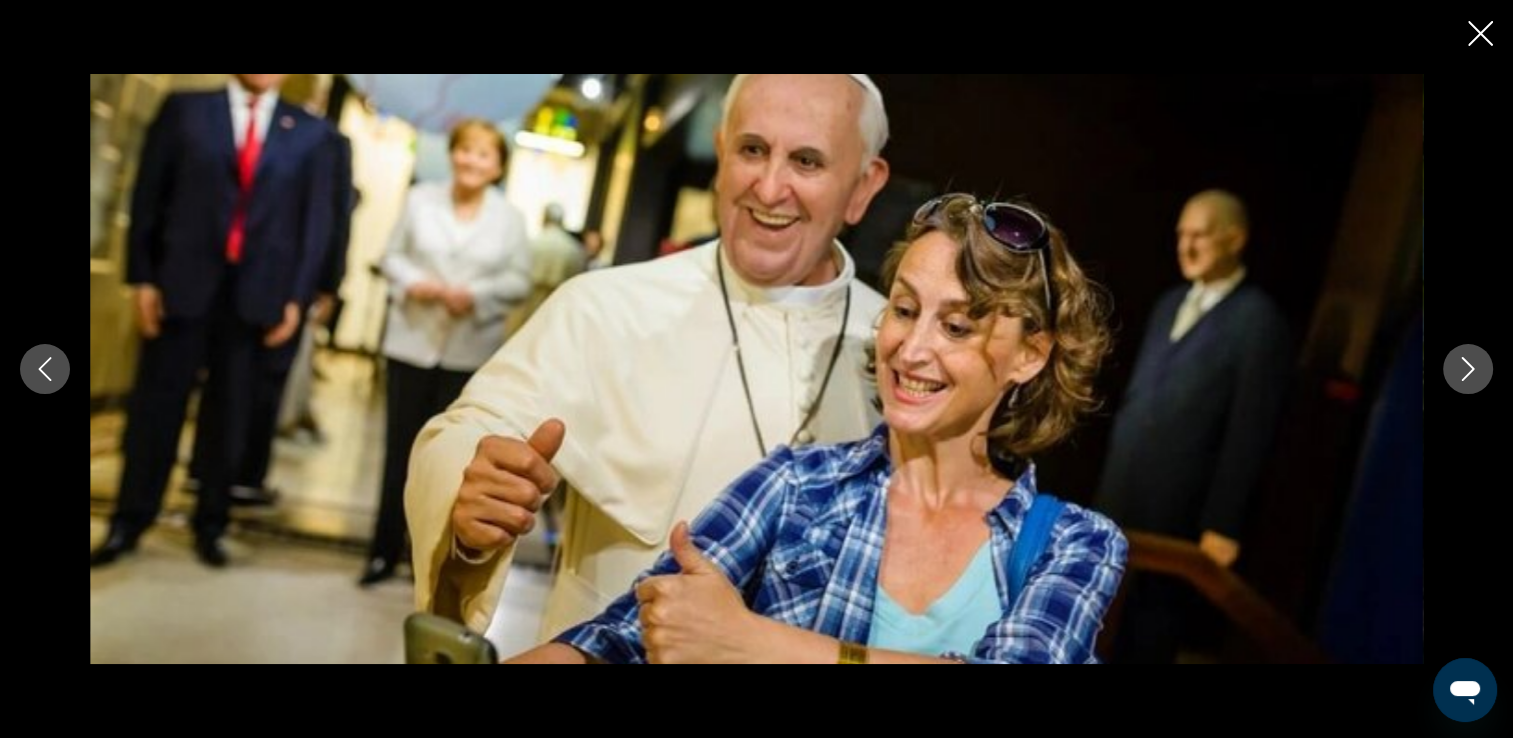 click at bounding box center [1468, 369] 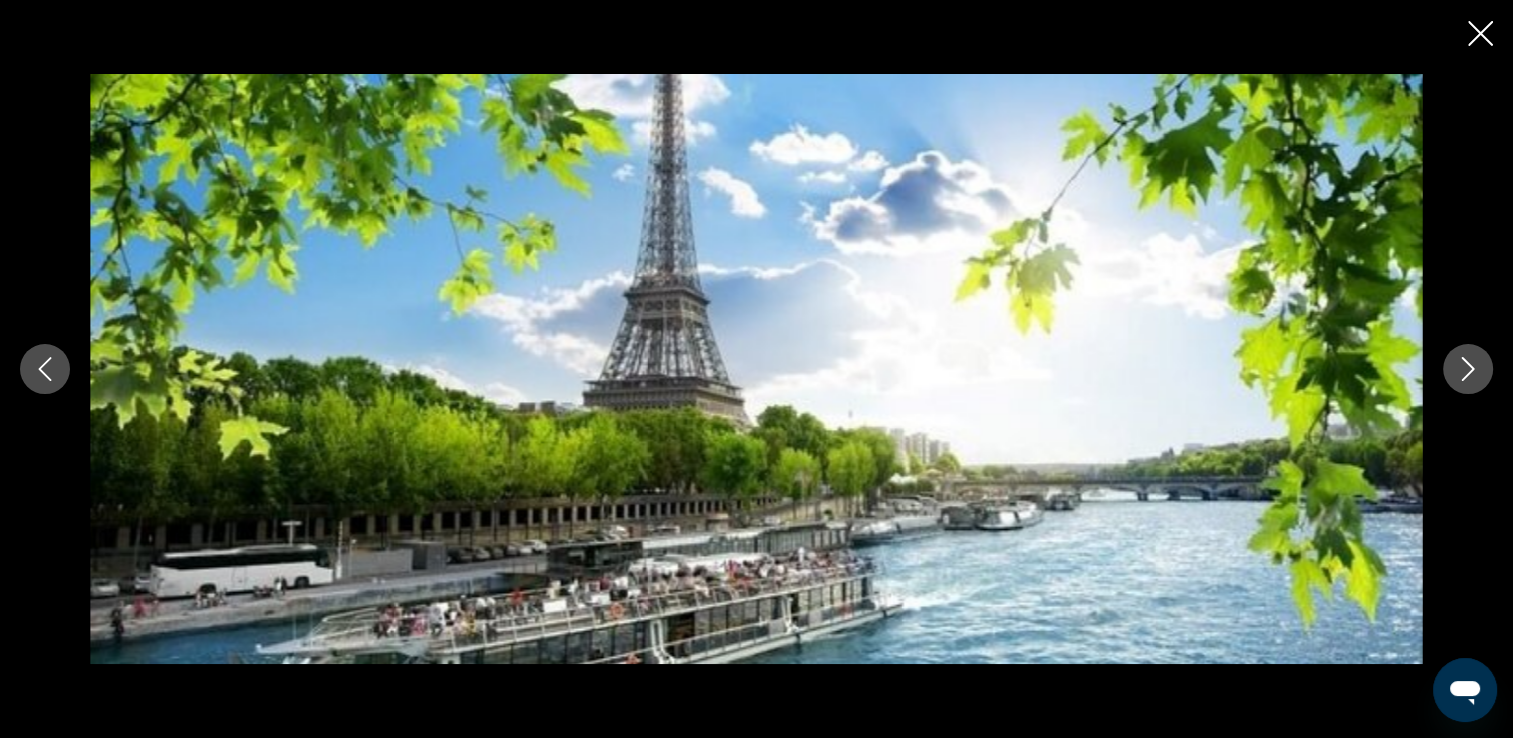 click at bounding box center (1468, 369) 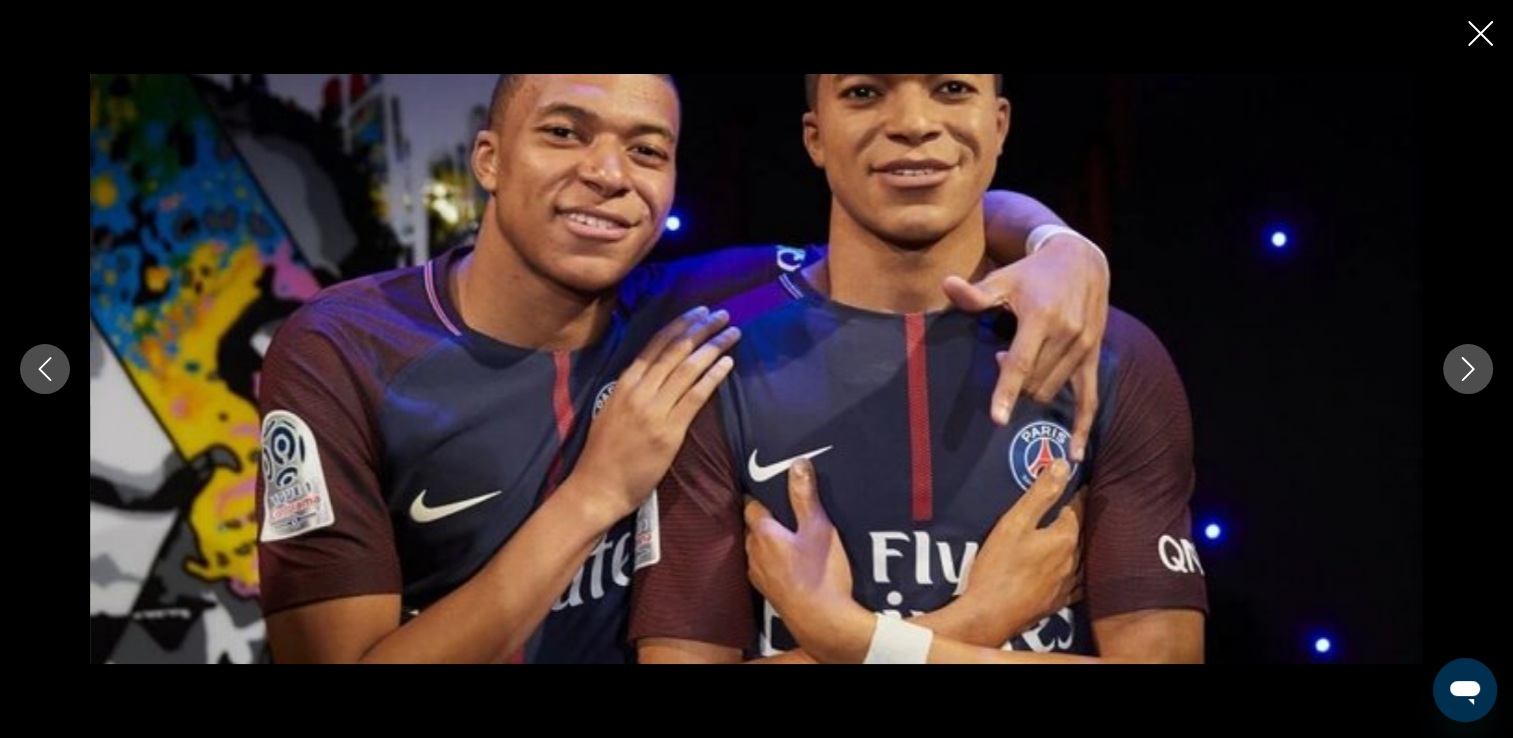 click at bounding box center (1468, 369) 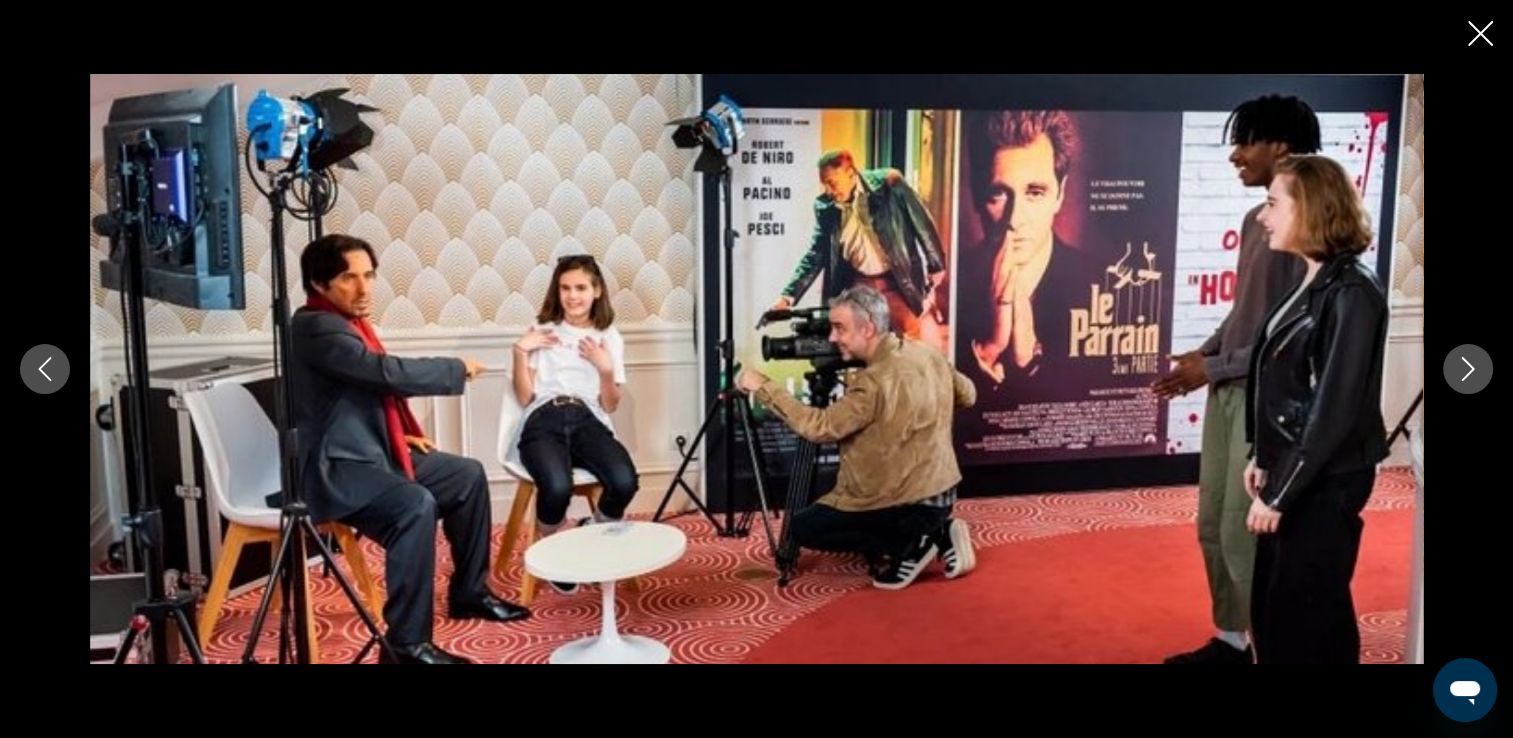 click at bounding box center [1468, 369] 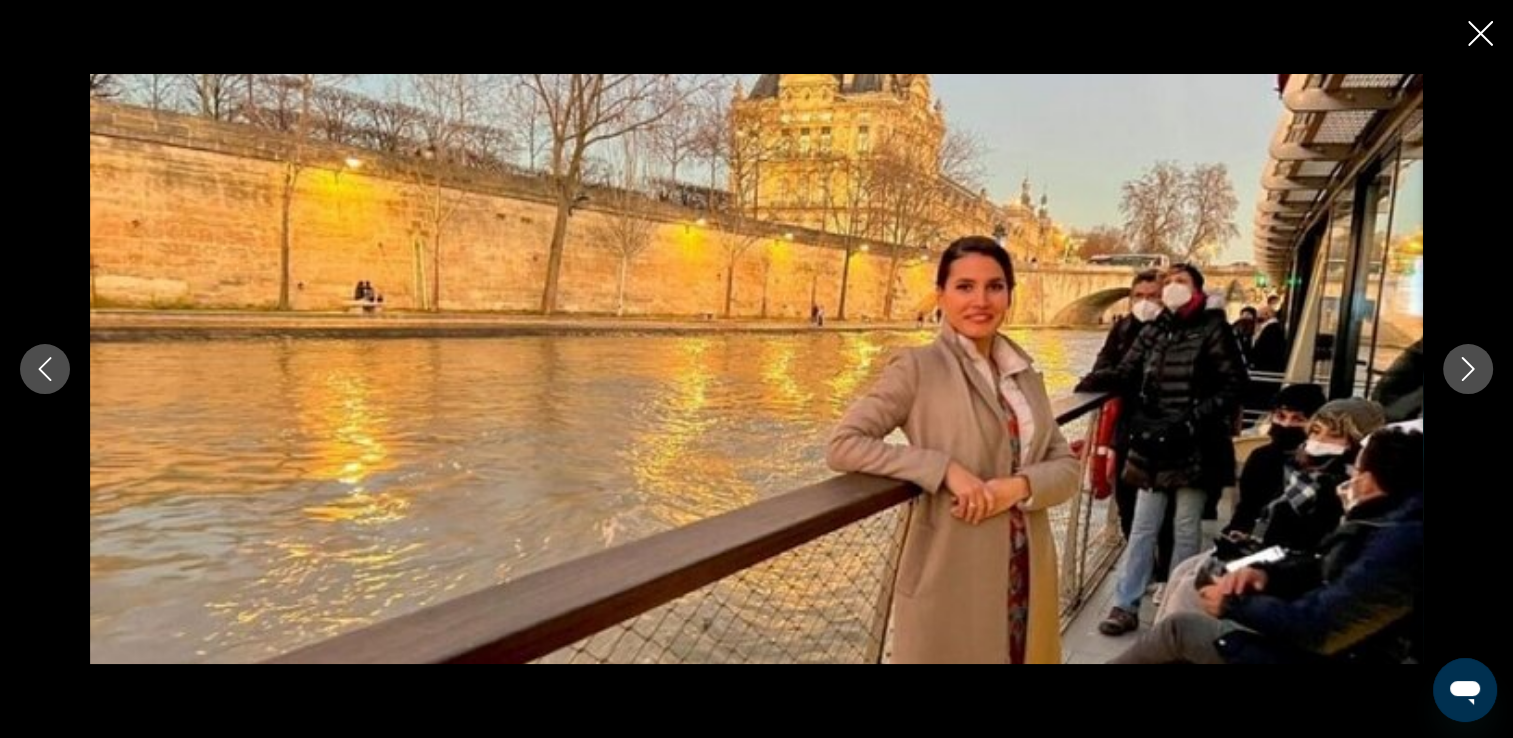 click at bounding box center [1468, 369] 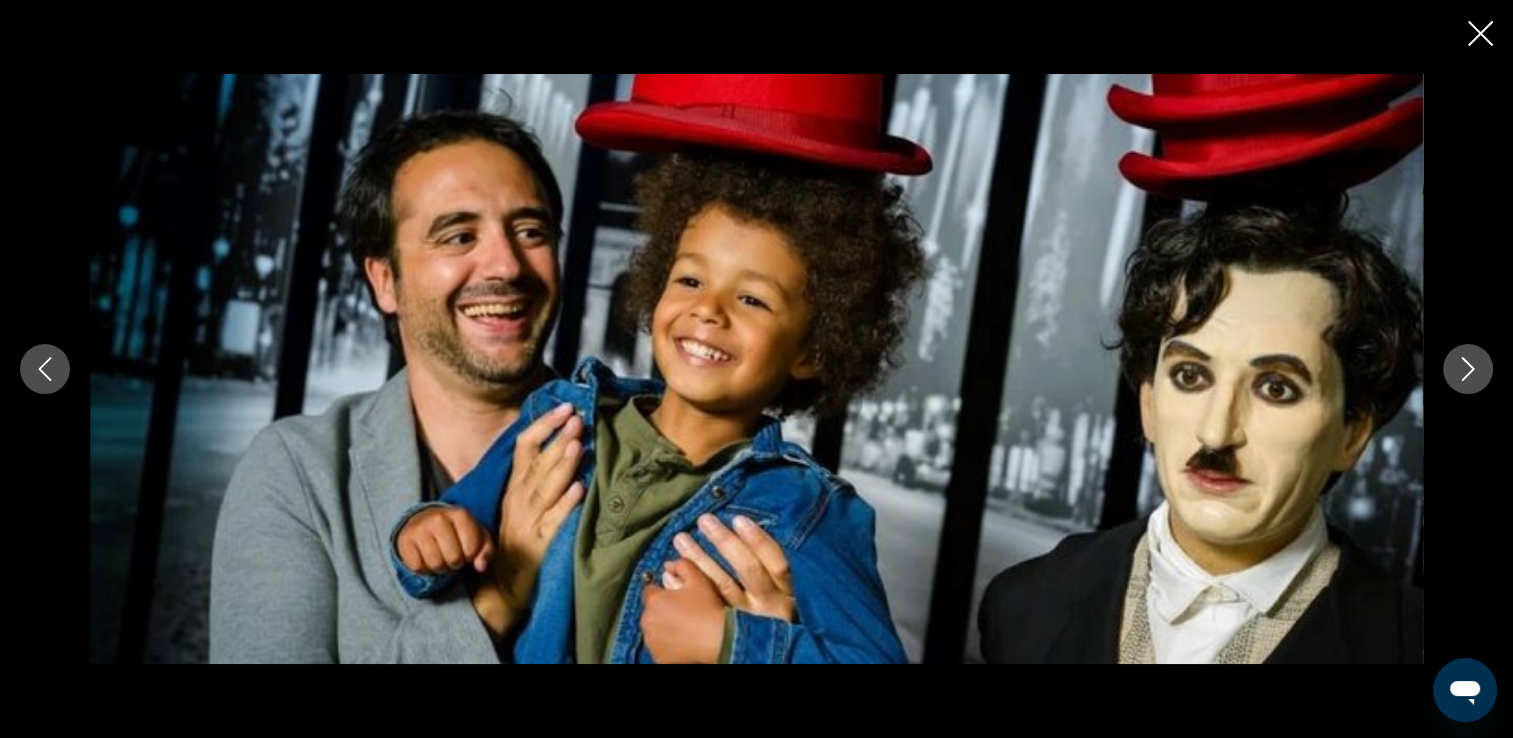 click at bounding box center [1468, 369] 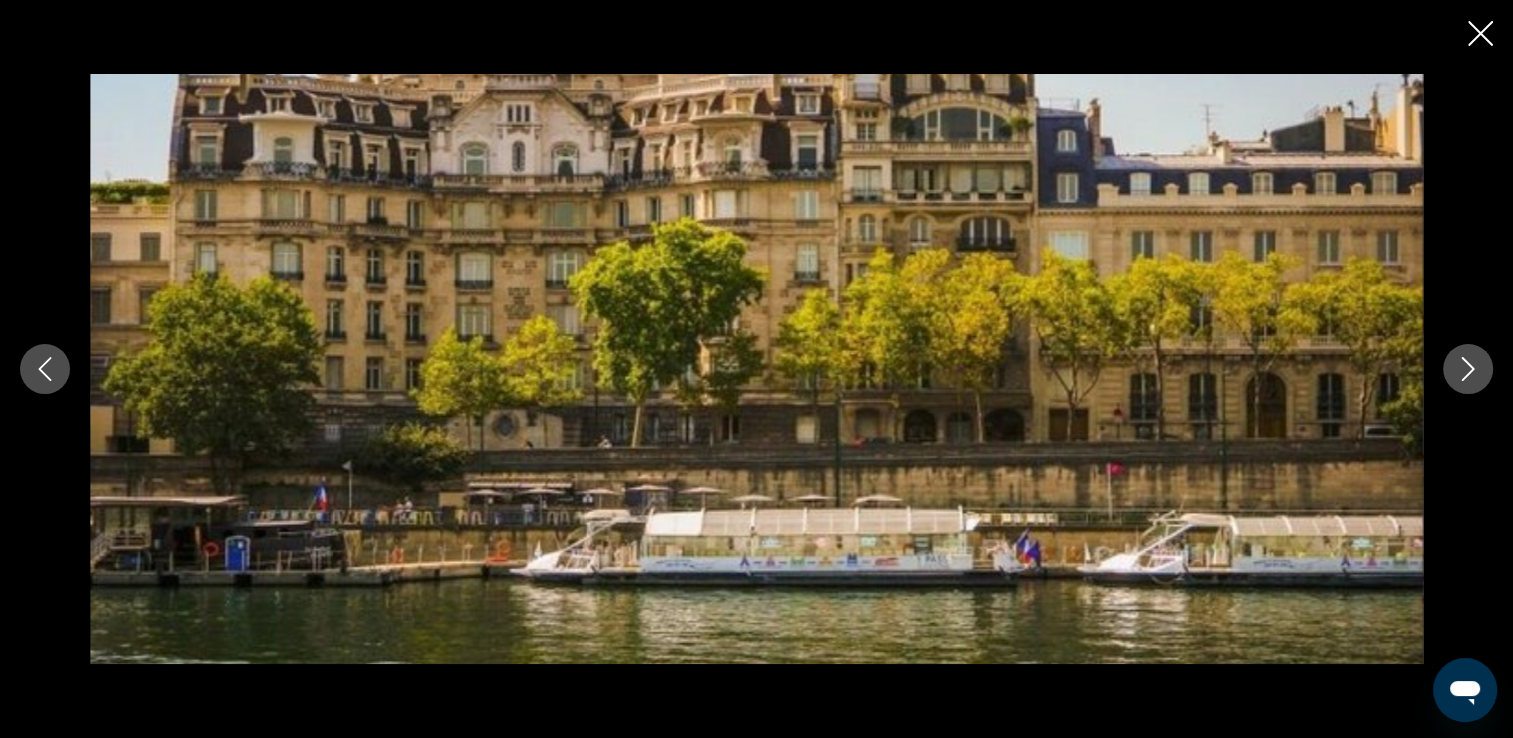 click at bounding box center [1468, 369] 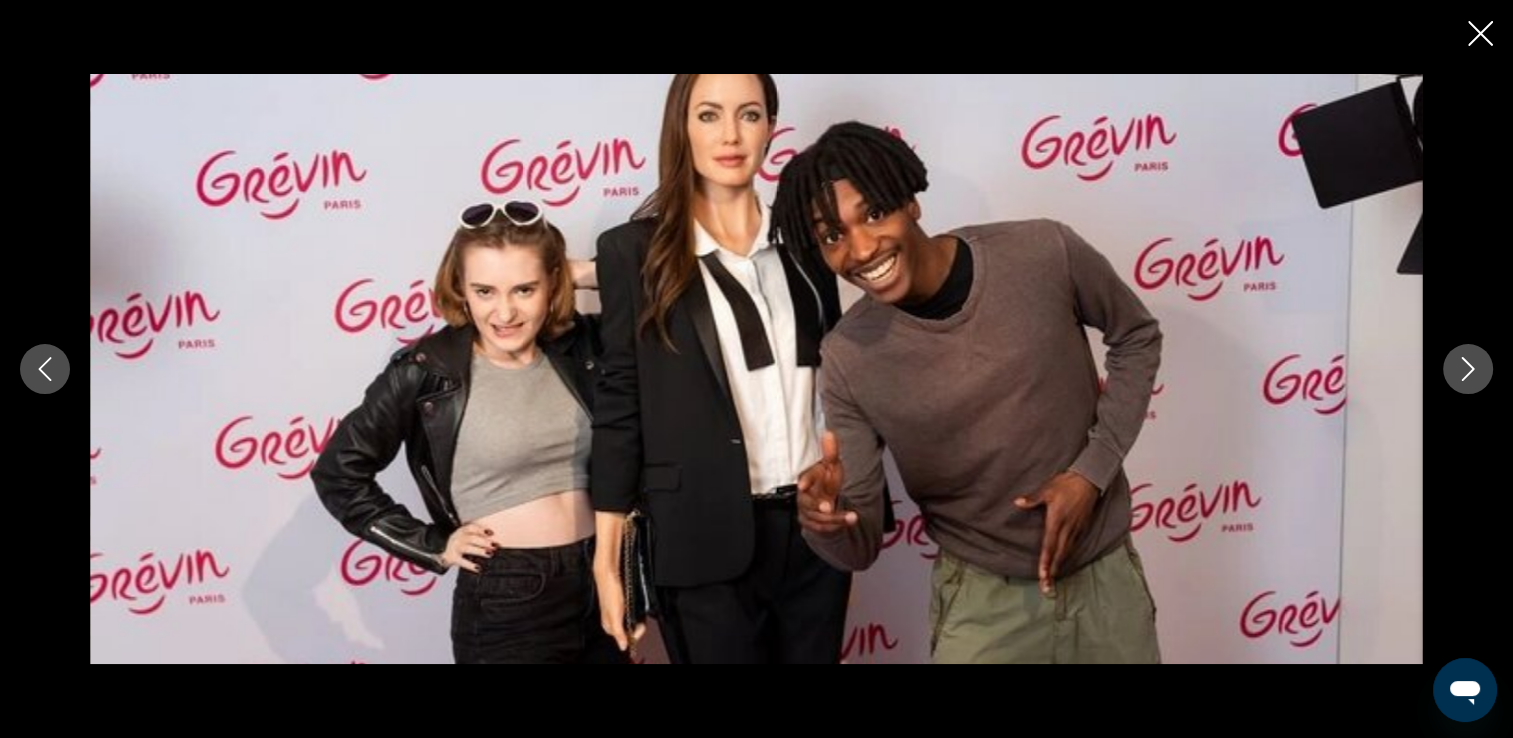 click at bounding box center [1468, 369] 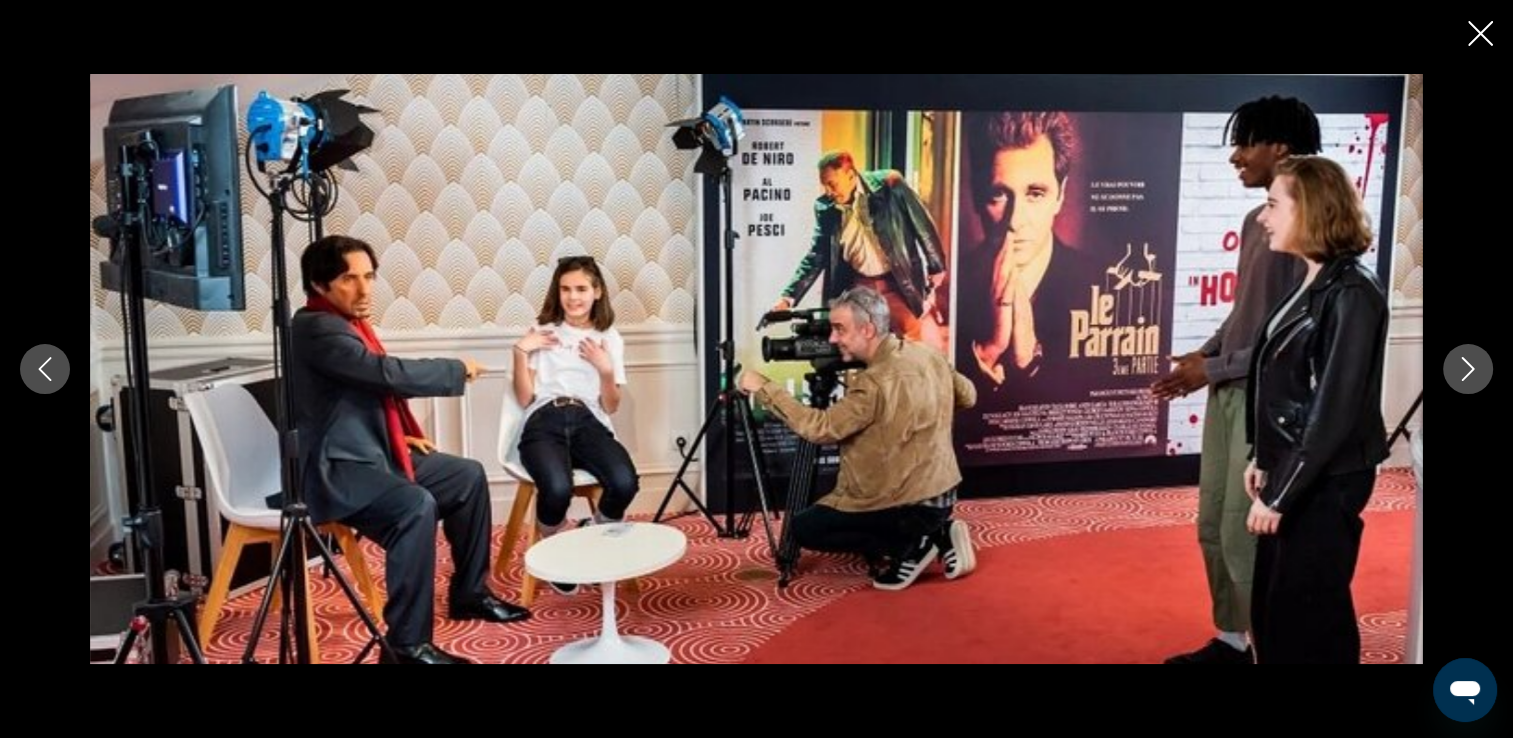 click at bounding box center (1468, 369) 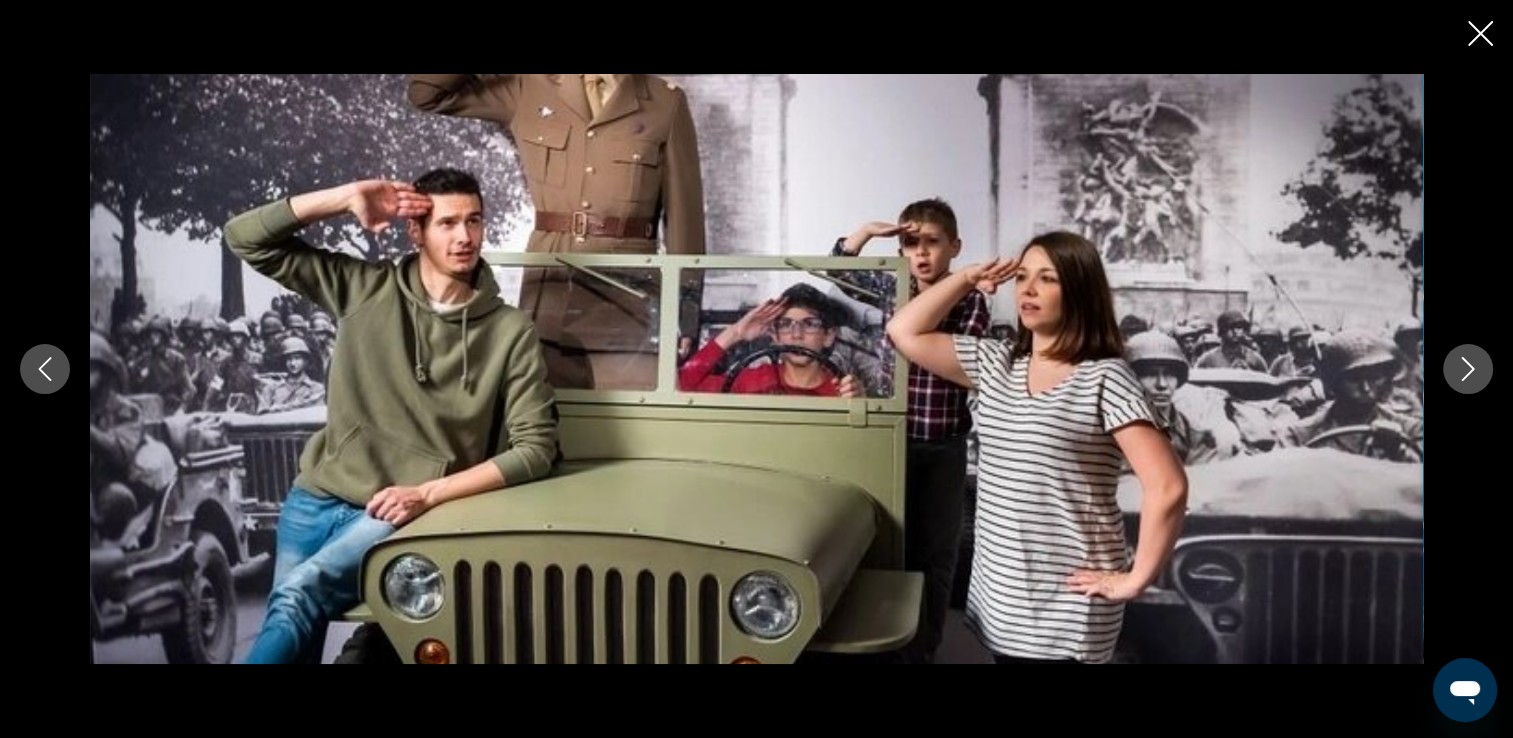 click at bounding box center (1468, 369) 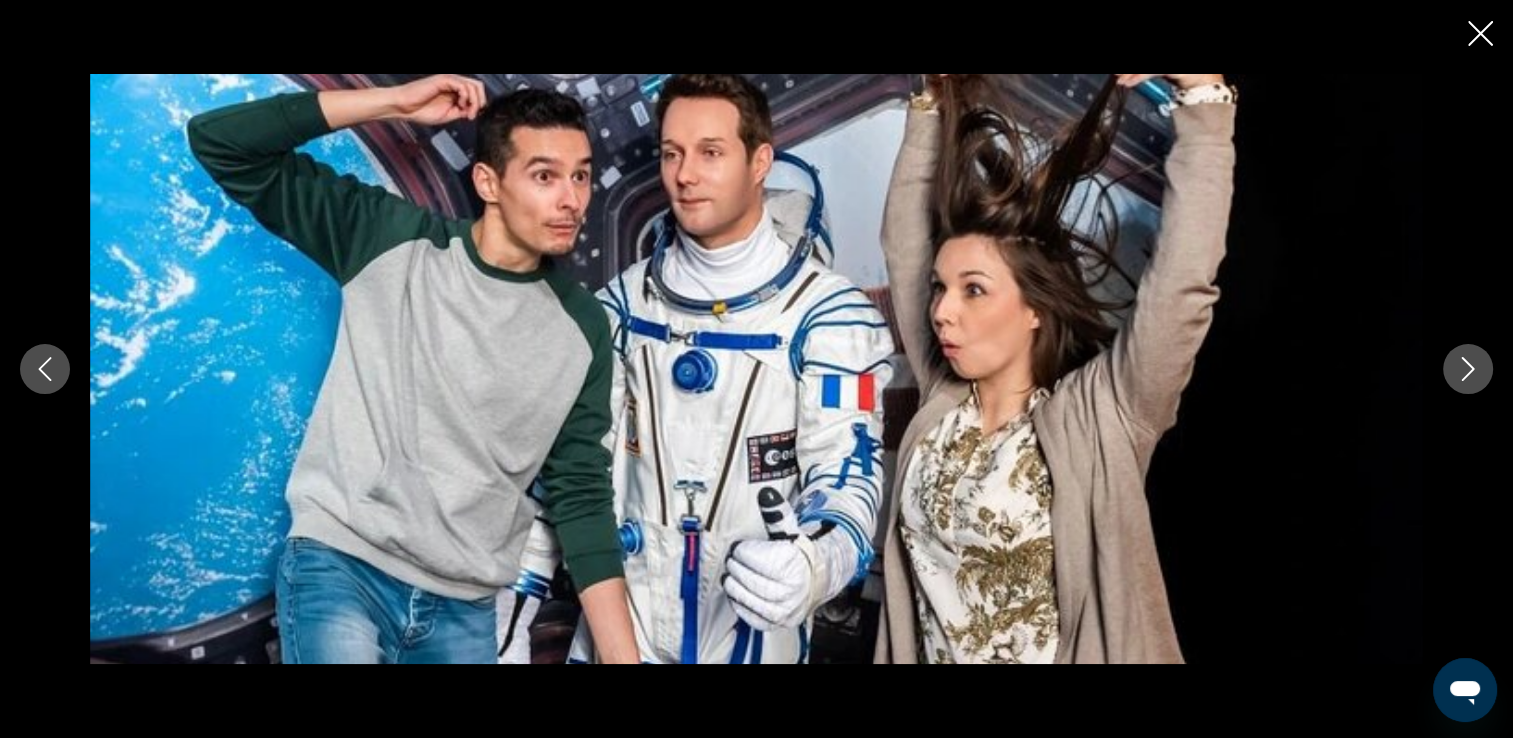 click at bounding box center (1468, 369) 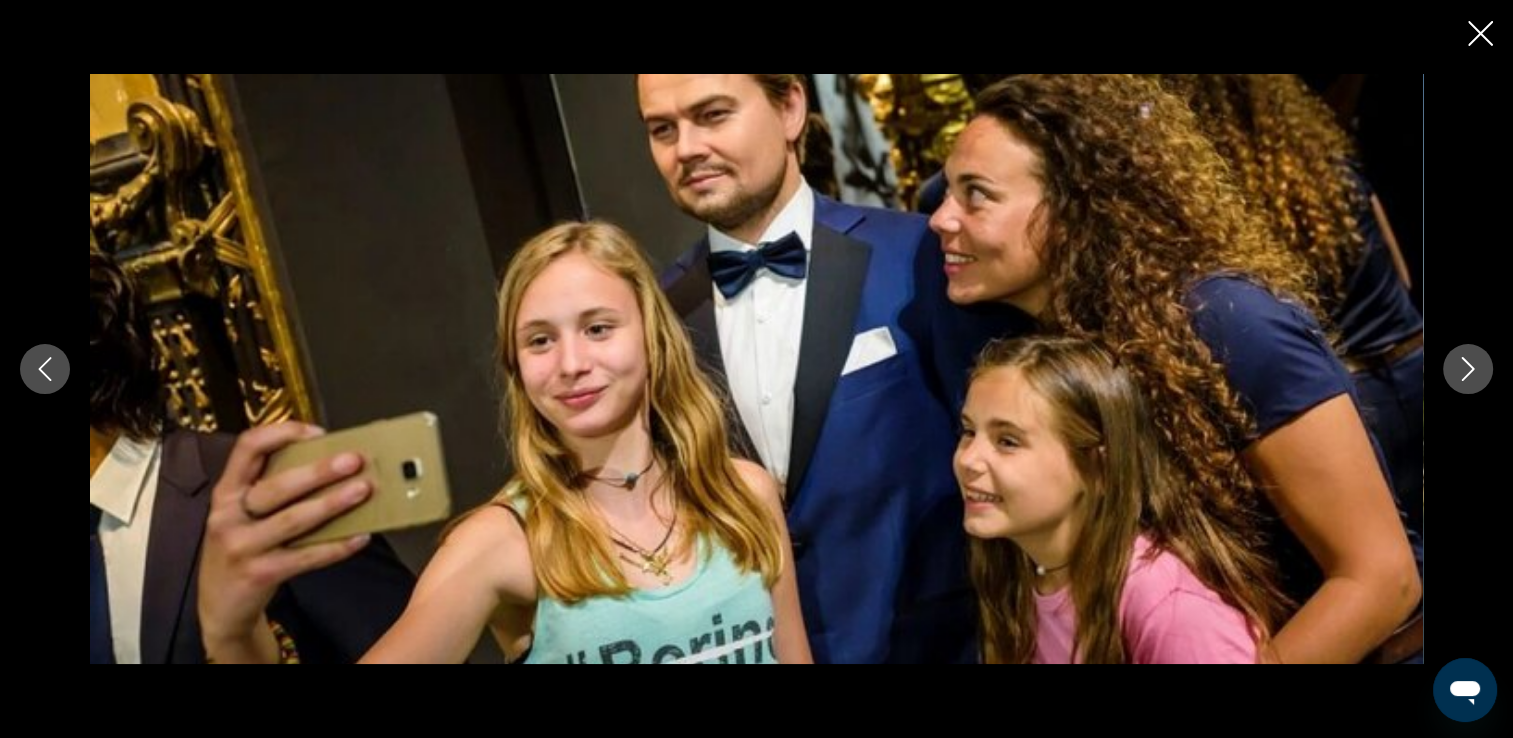 click 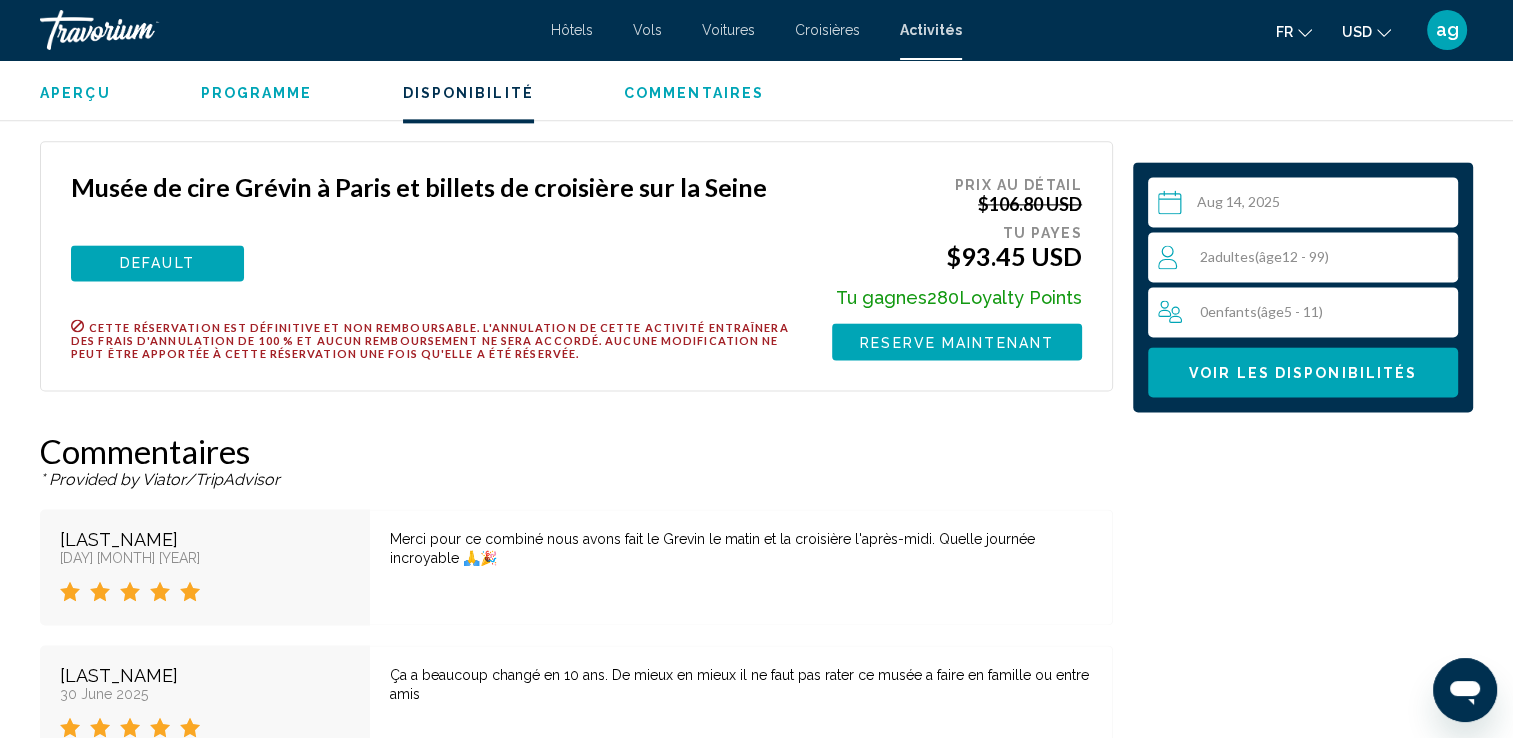 scroll, scrollTop: 2736, scrollLeft: 0, axis: vertical 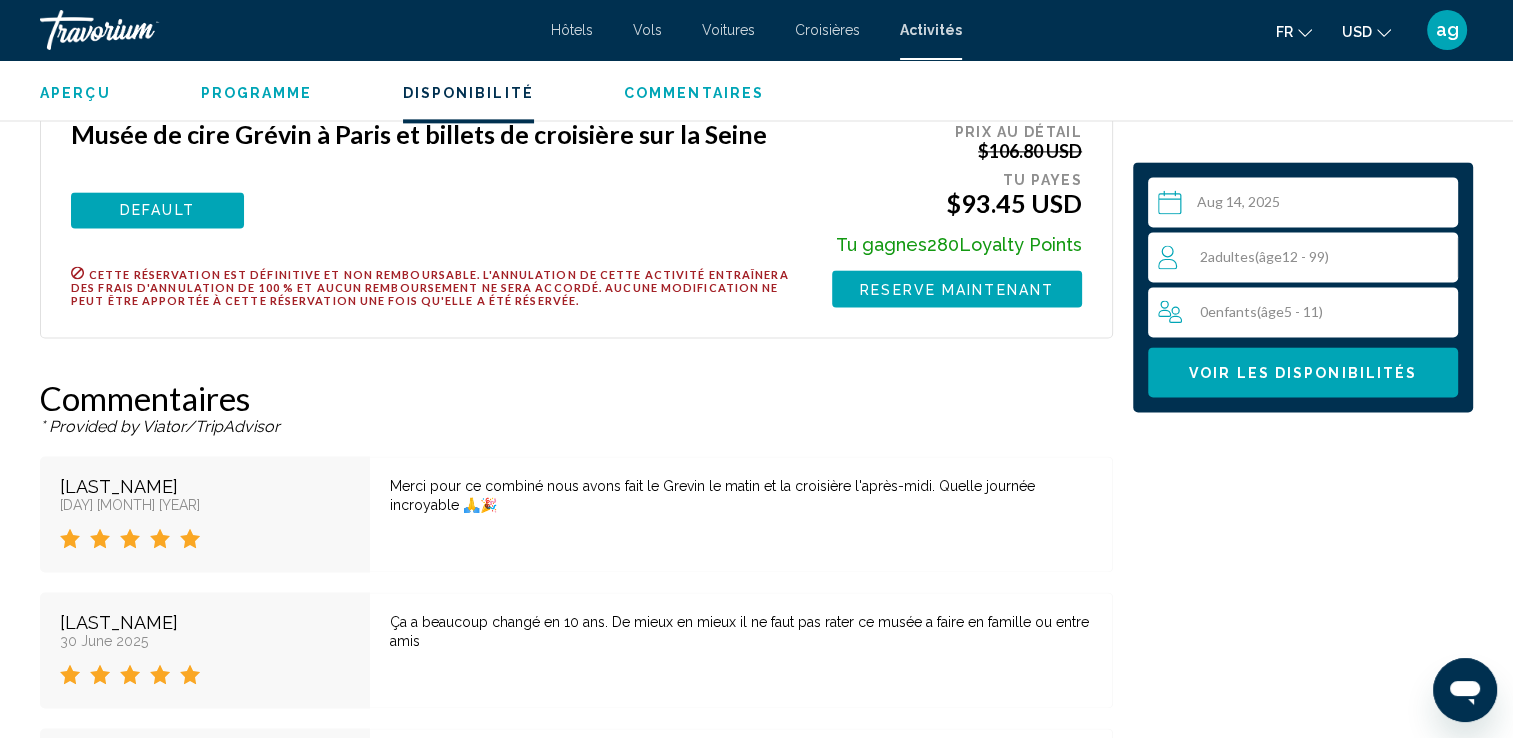 click 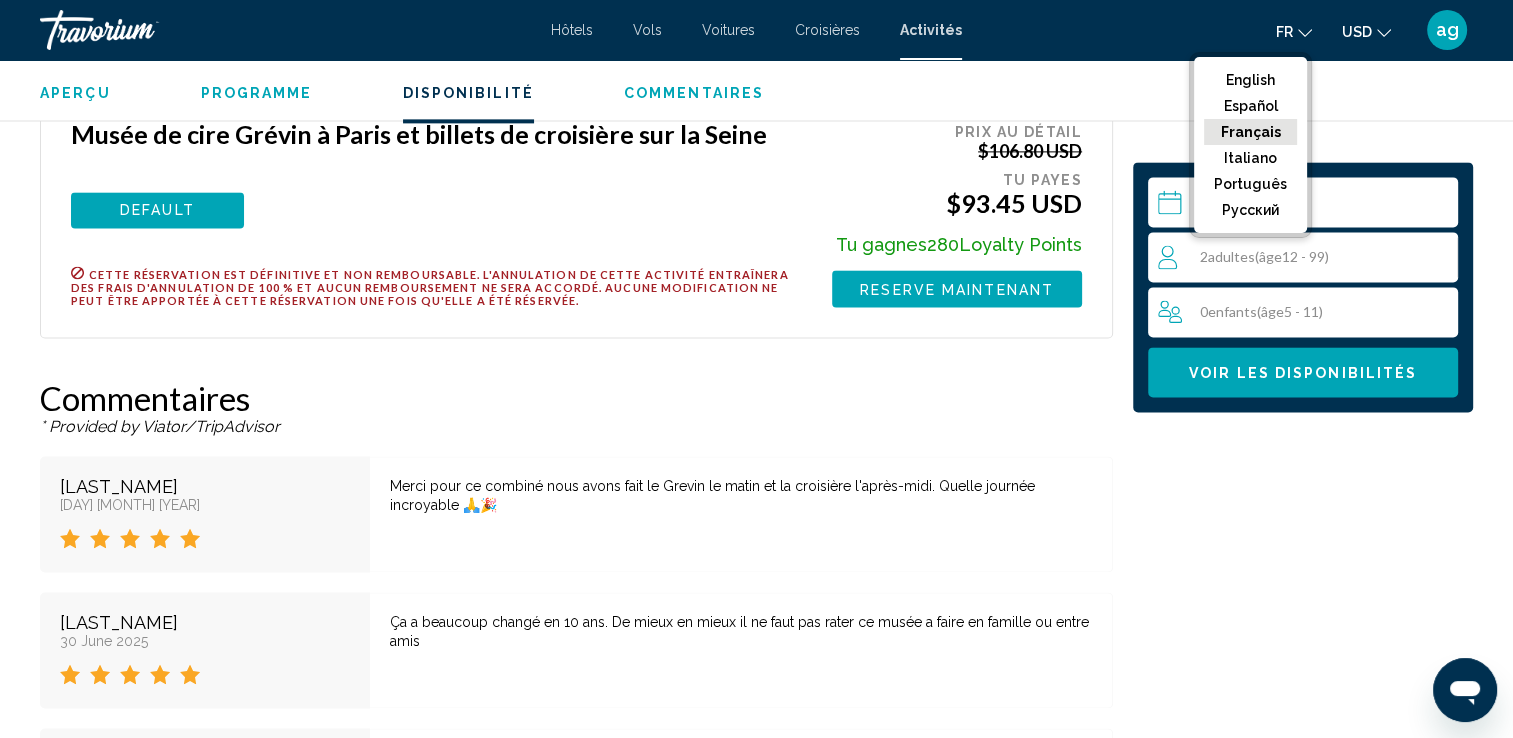 click on "USD
USD ($) MXN (Mex$) CAD (Can$) GBP (£) EUR (€) AUD (A$) NZD (NZ$) CNY (CN¥)" 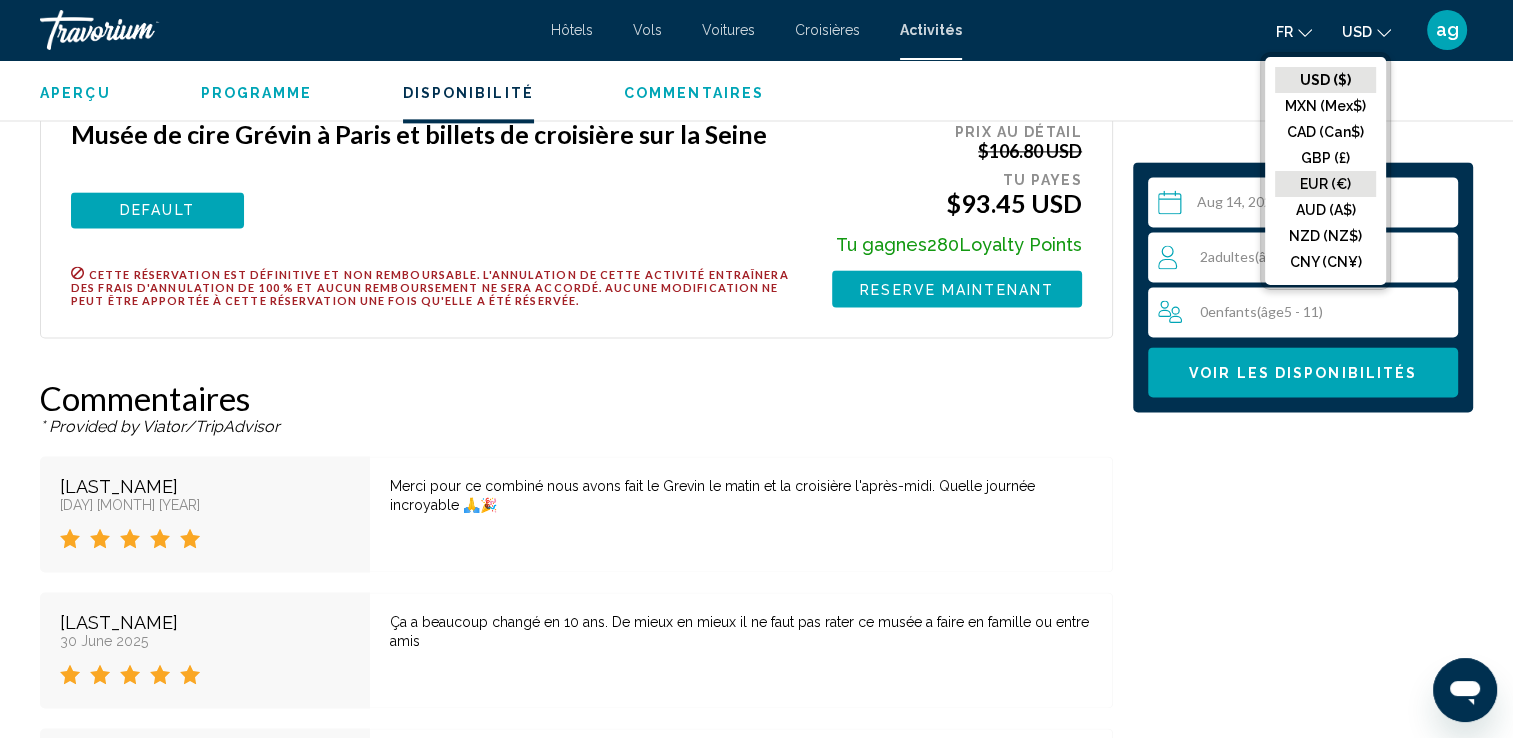 click on "EUR (€)" 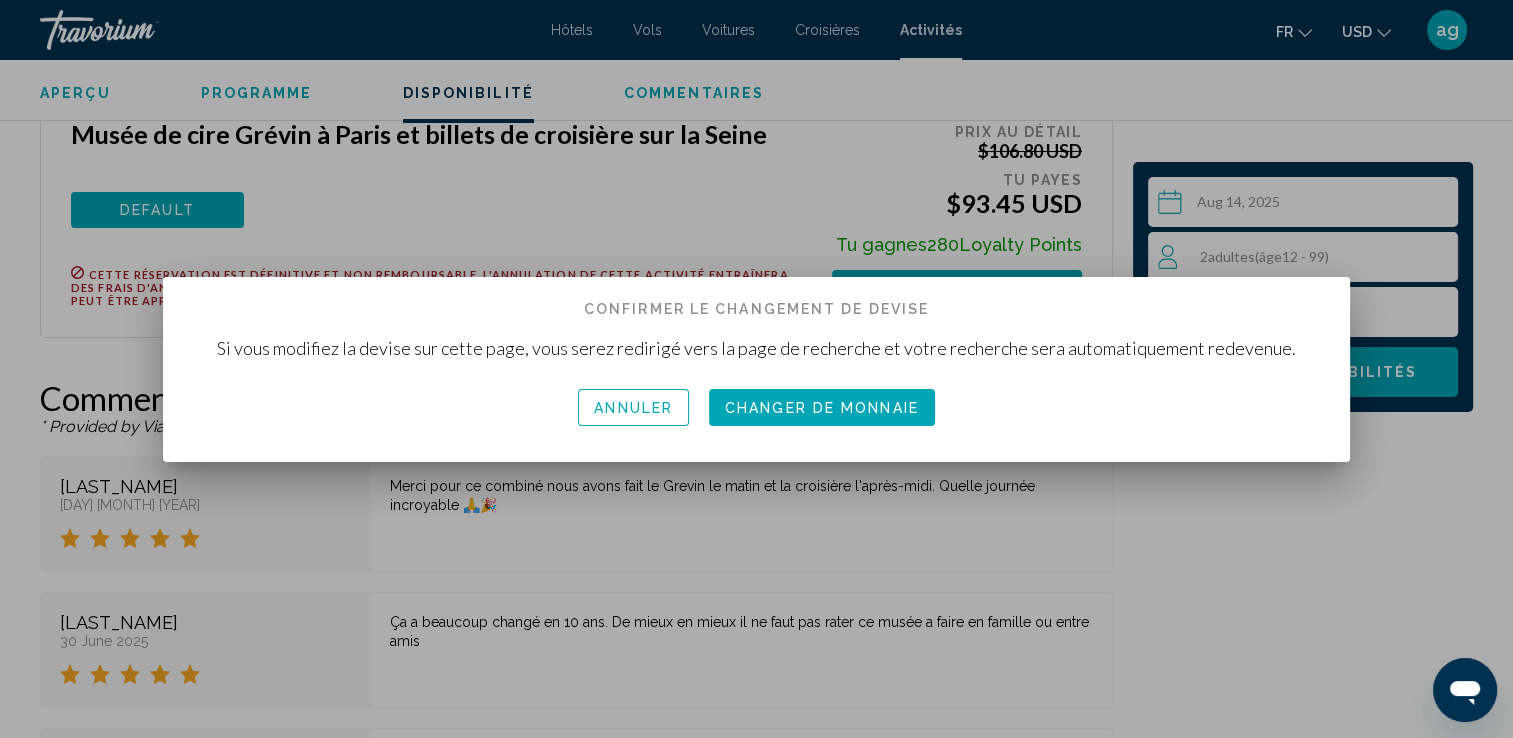 click on "Changer de monnaie" at bounding box center [822, 408] 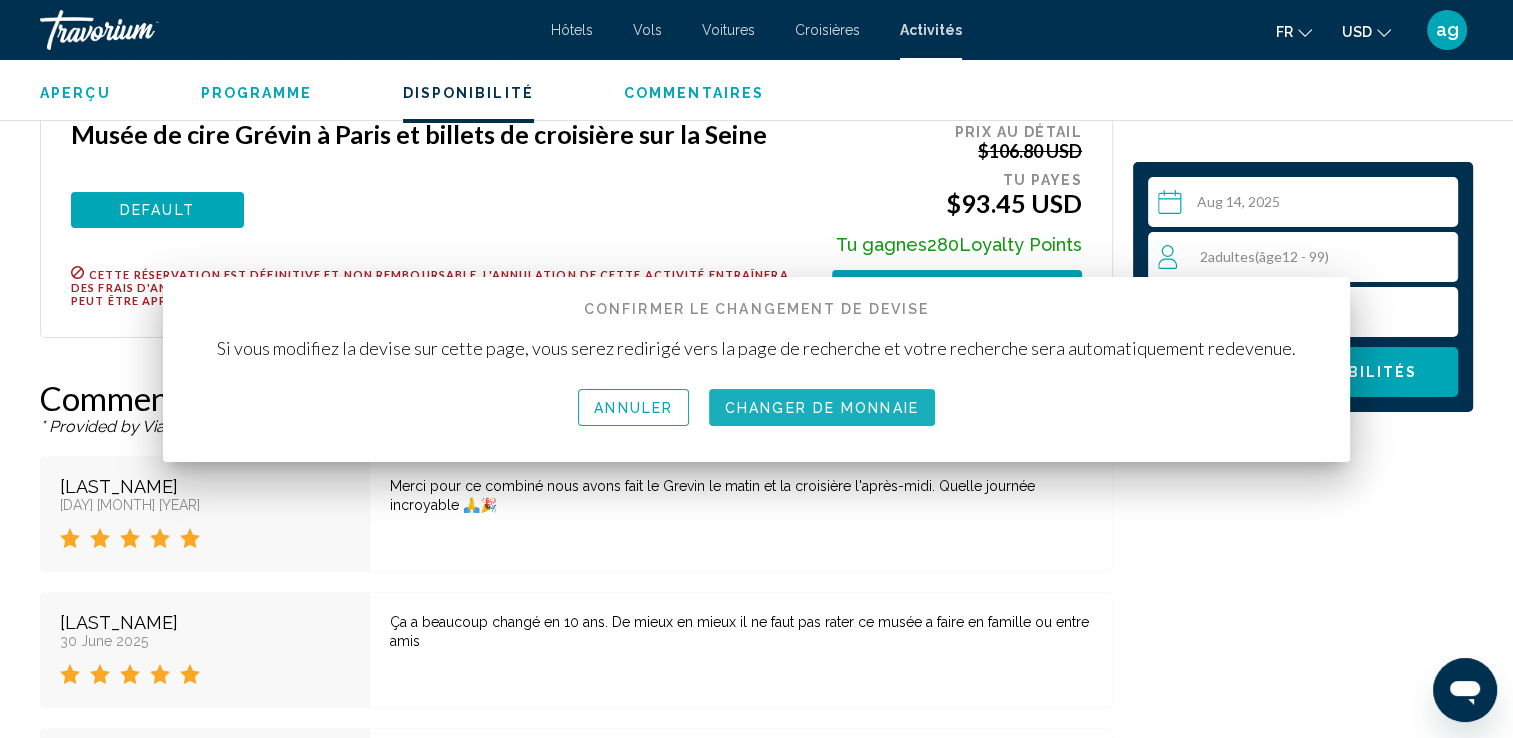 scroll, scrollTop: 2736, scrollLeft: 0, axis: vertical 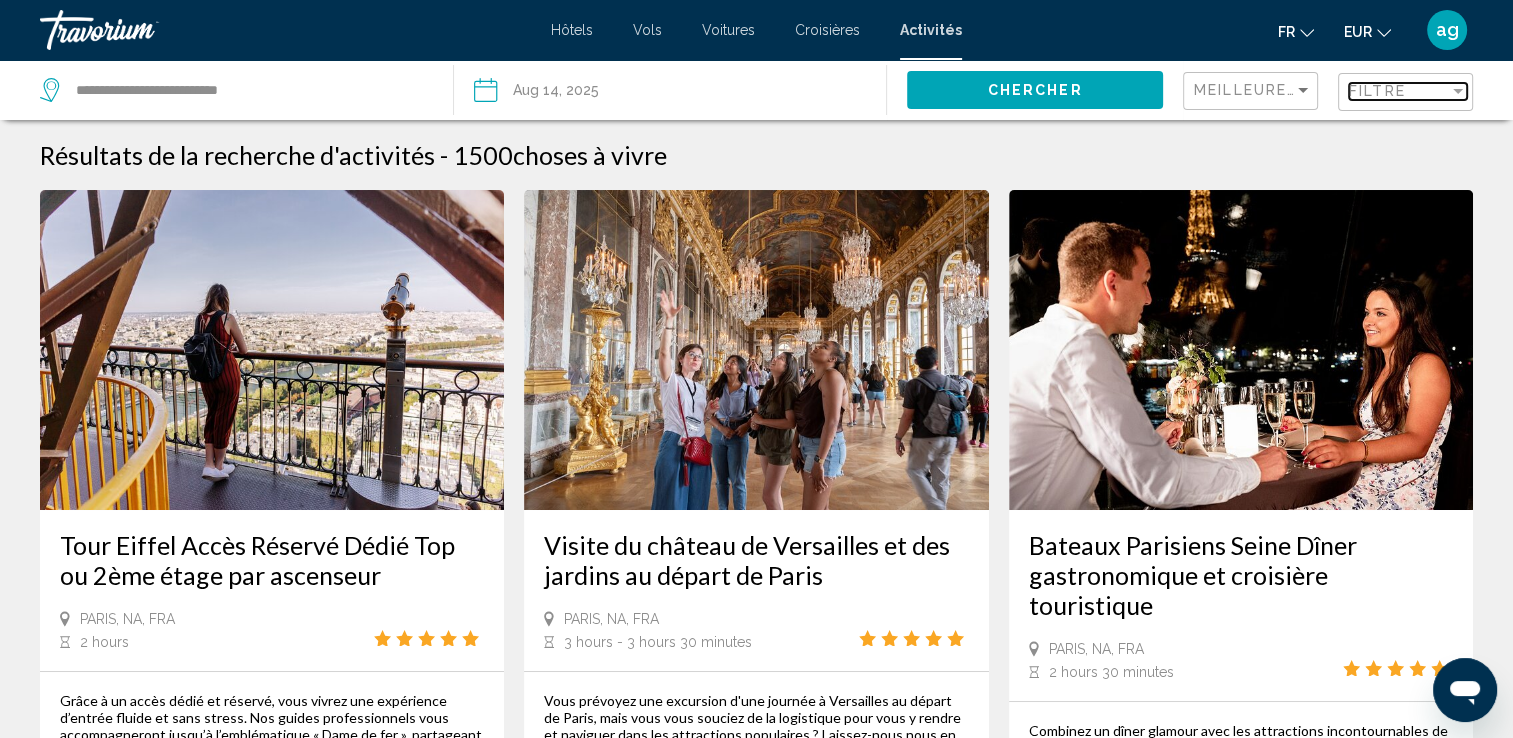 click on "Filtre" at bounding box center (1377, 91) 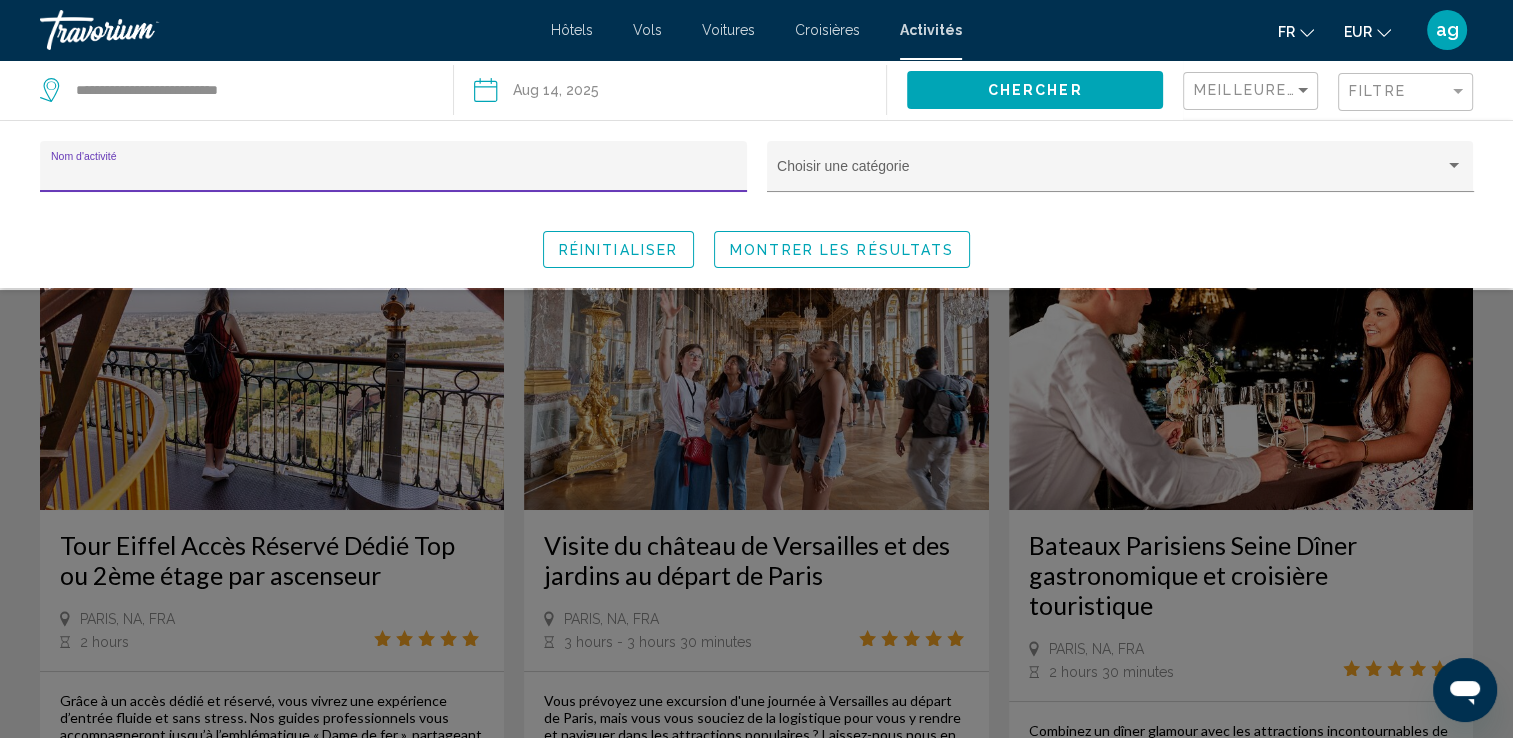 click on "Nom d'activité" at bounding box center [394, 174] 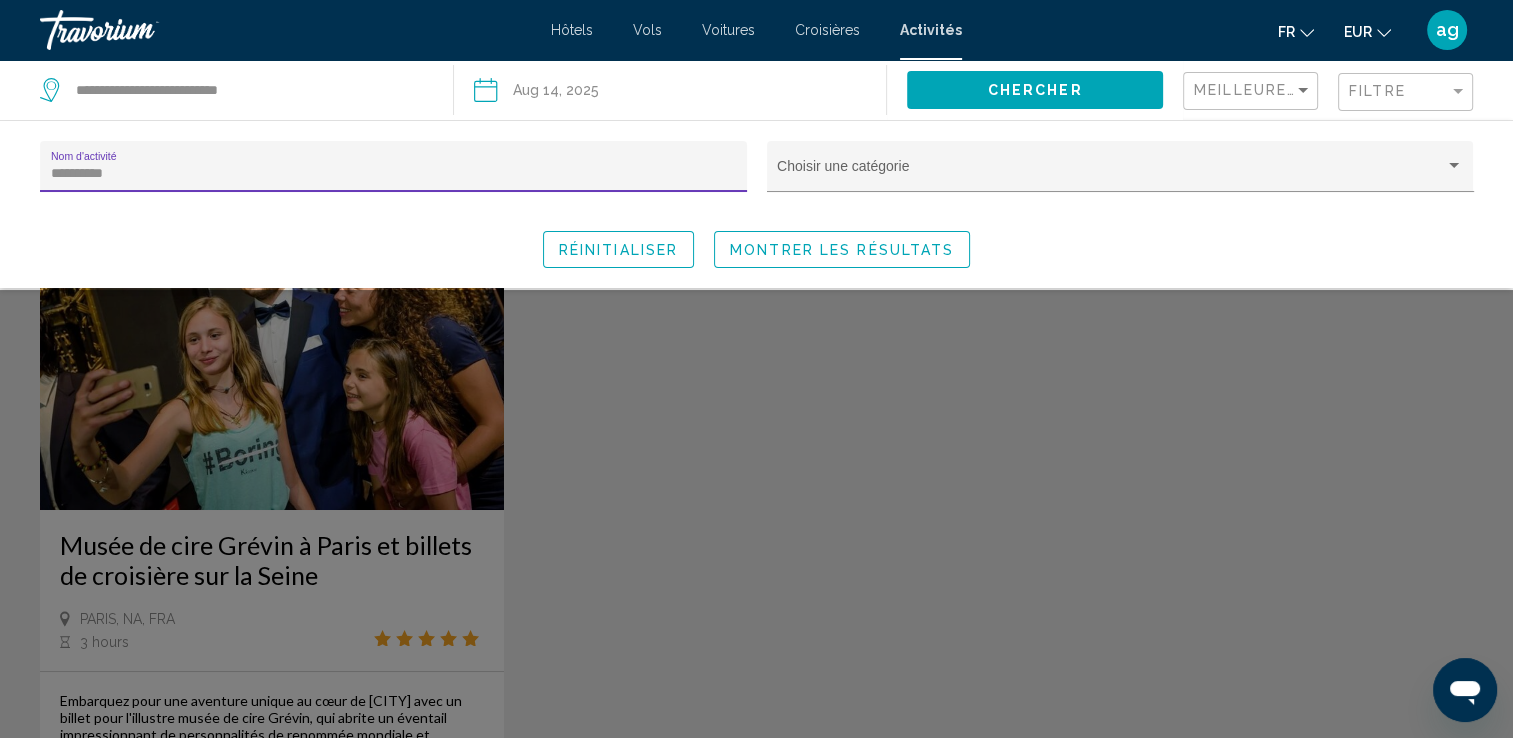 click 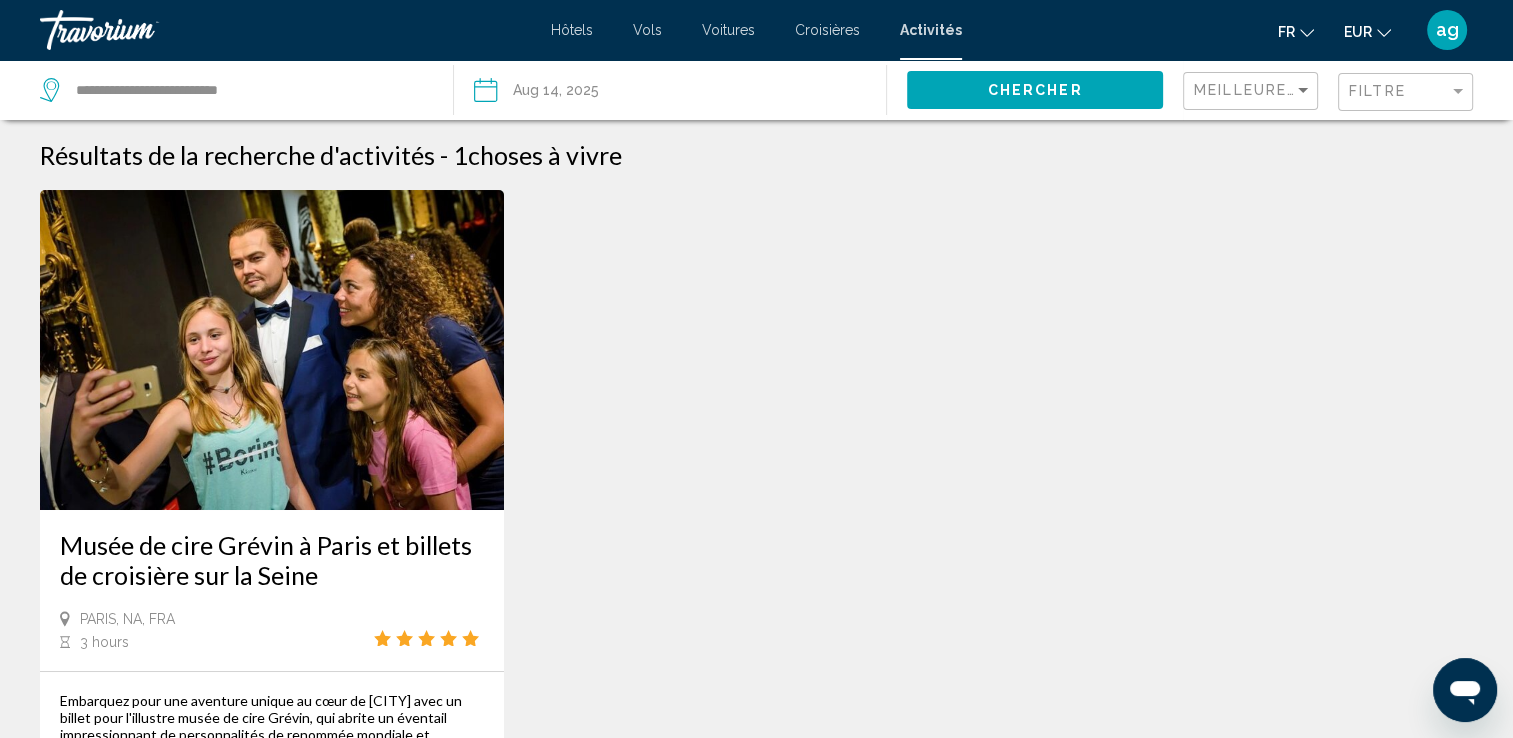 click on "Musée de cire Grévin à Paris et billets de croisière sur la Seine" at bounding box center (272, 560) 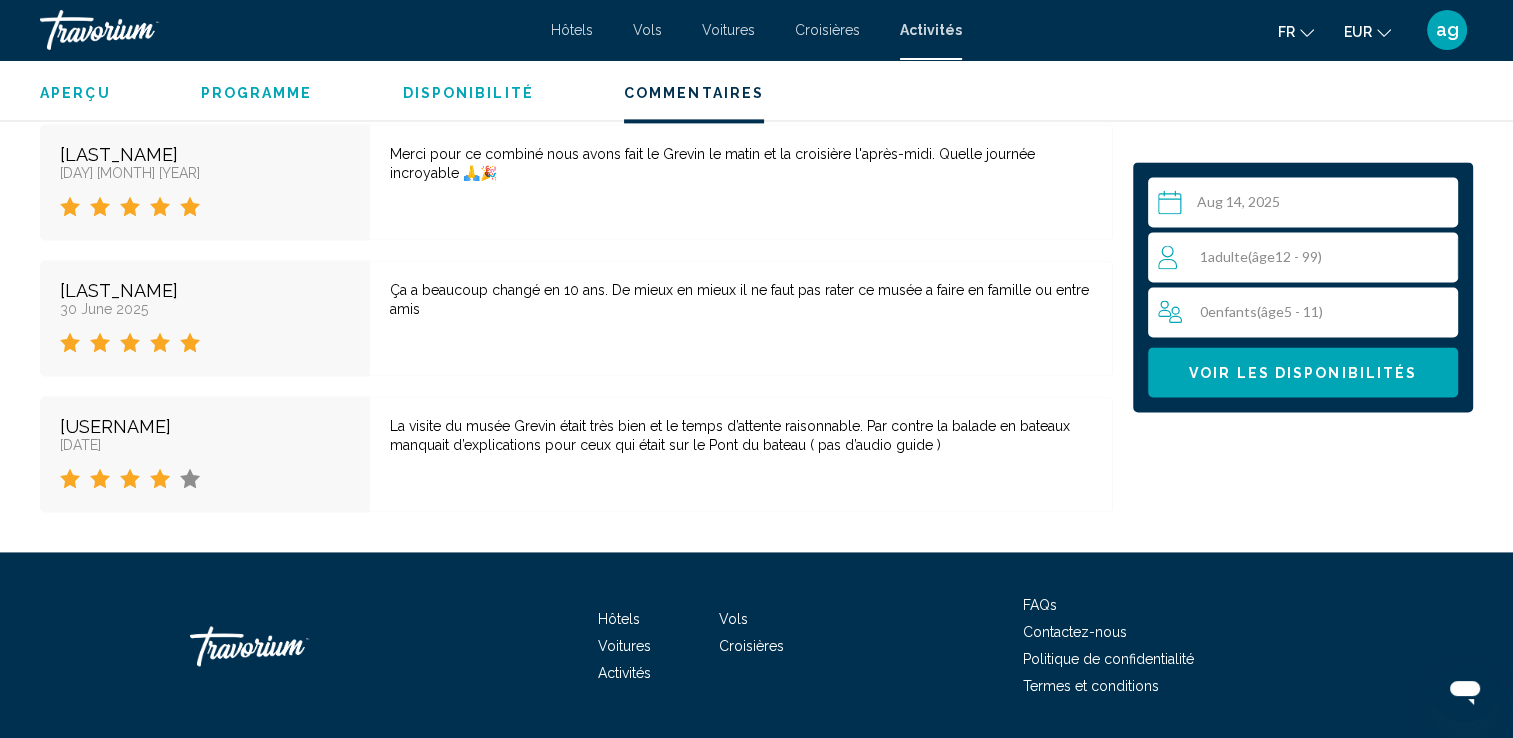 scroll, scrollTop: 2898, scrollLeft: 0, axis: vertical 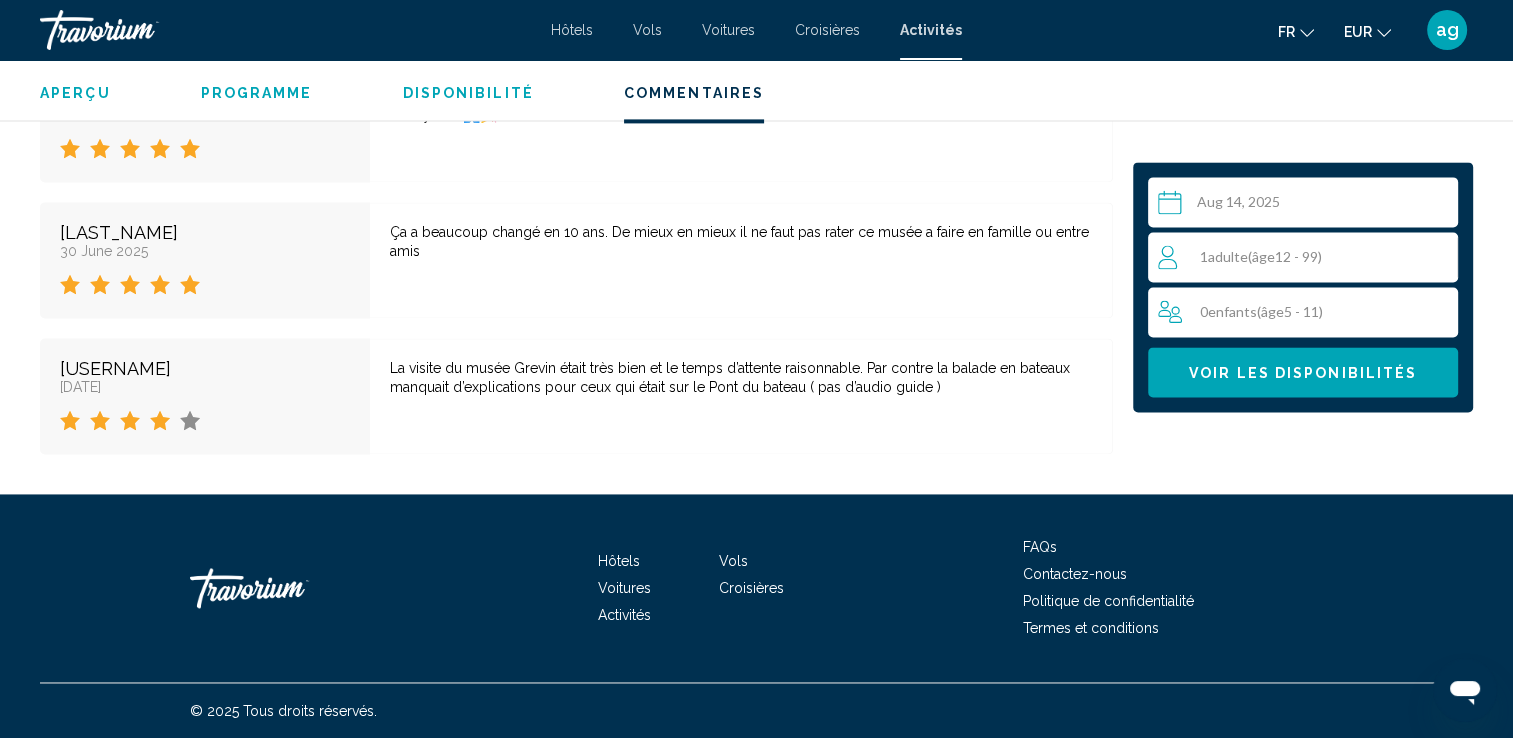 click on "1  Adulte Adultes  ( âge  12 - 99)" at bounding box center (1307, 257) 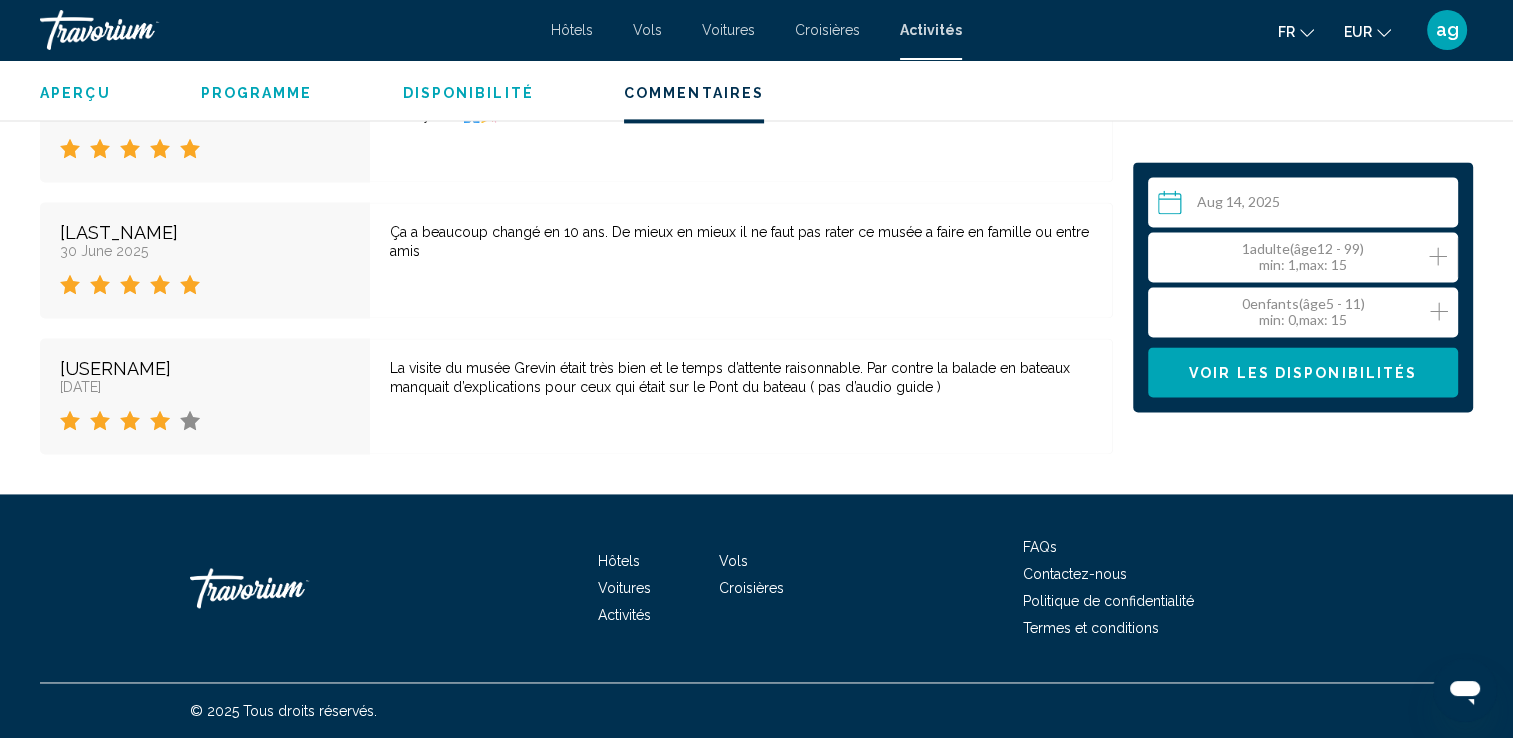 click 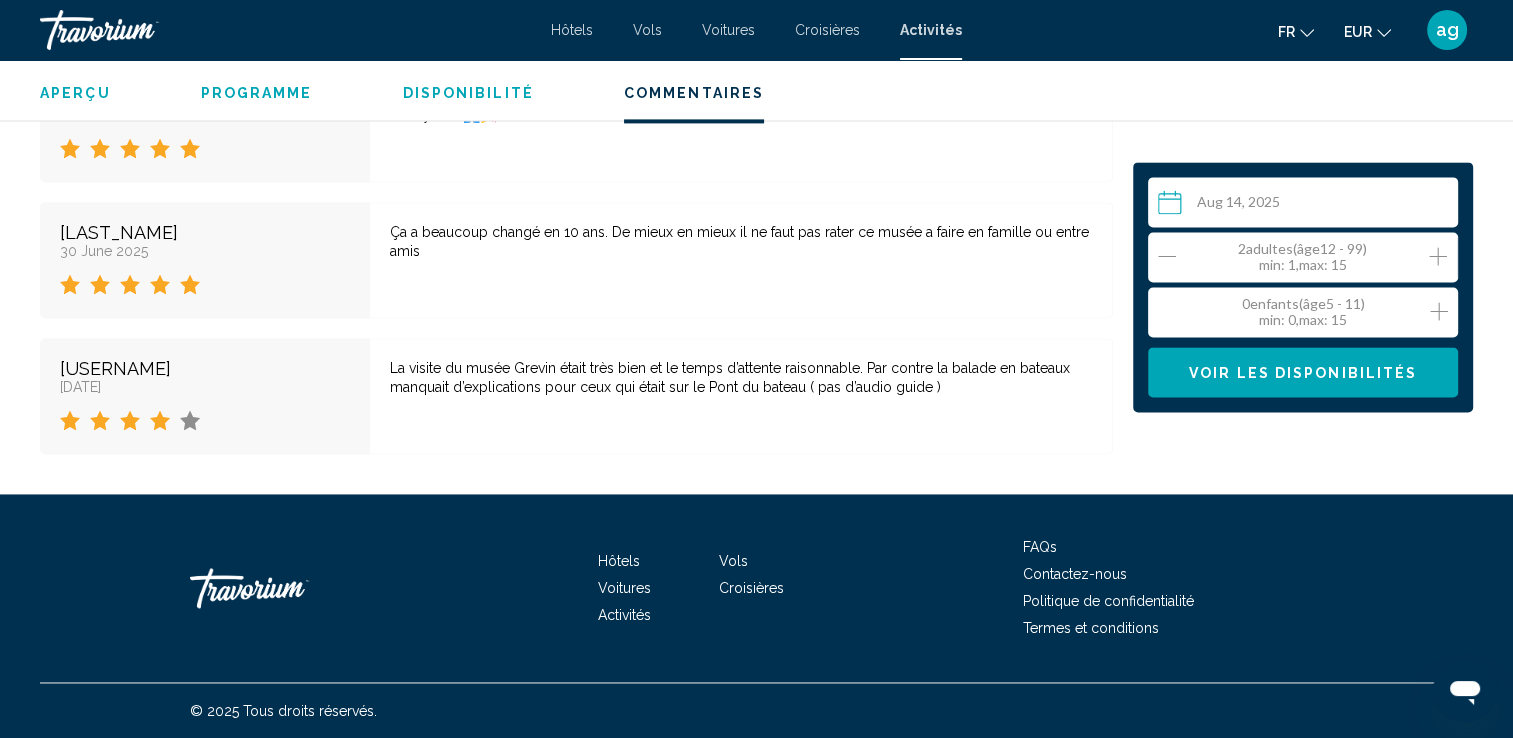 click on "Voir les disponibilités" at bounding box center [1303, 373] 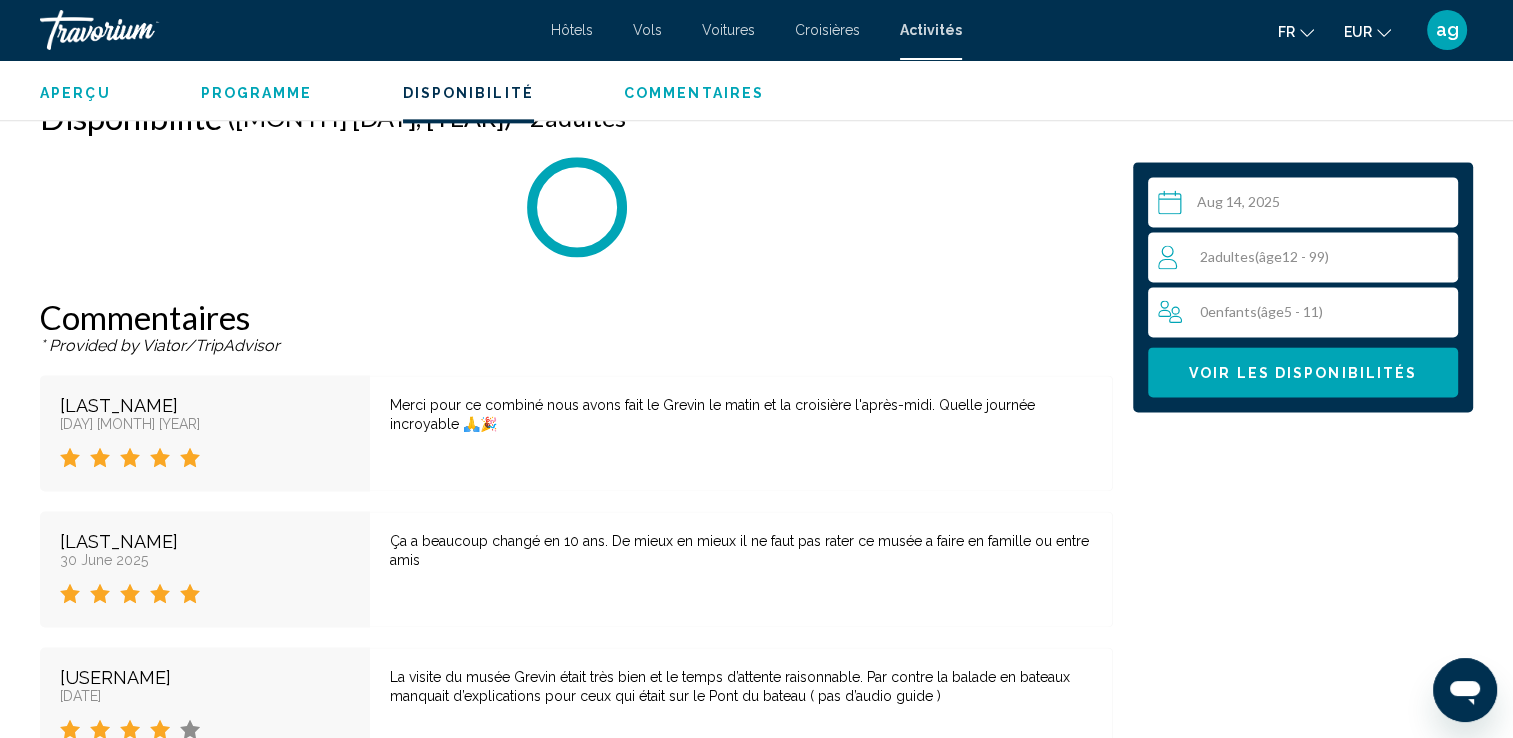 scroll, scrollTop: 2643, scrollLeft: 0, axis: vertical 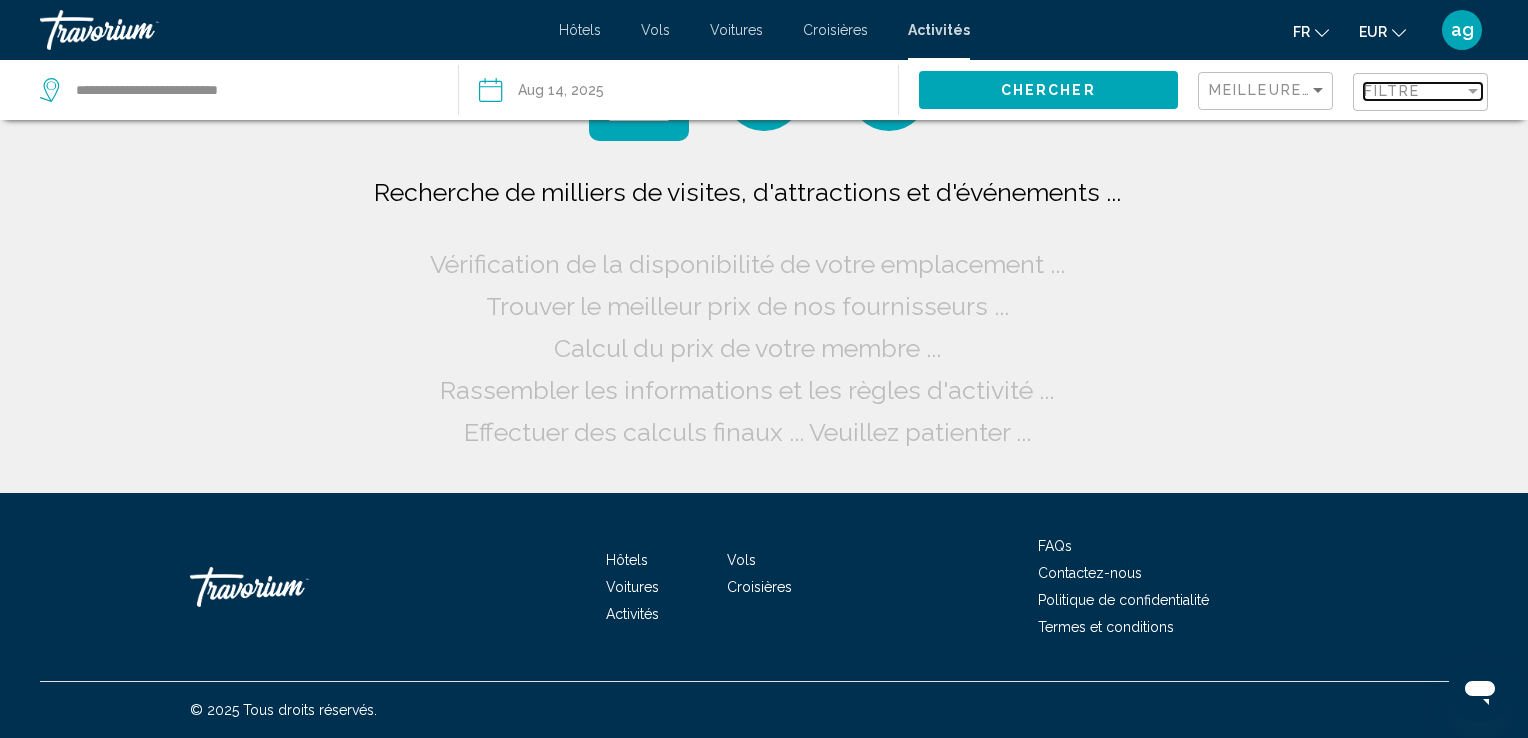 click on "Filtre" at bounding box center (1392, 91) 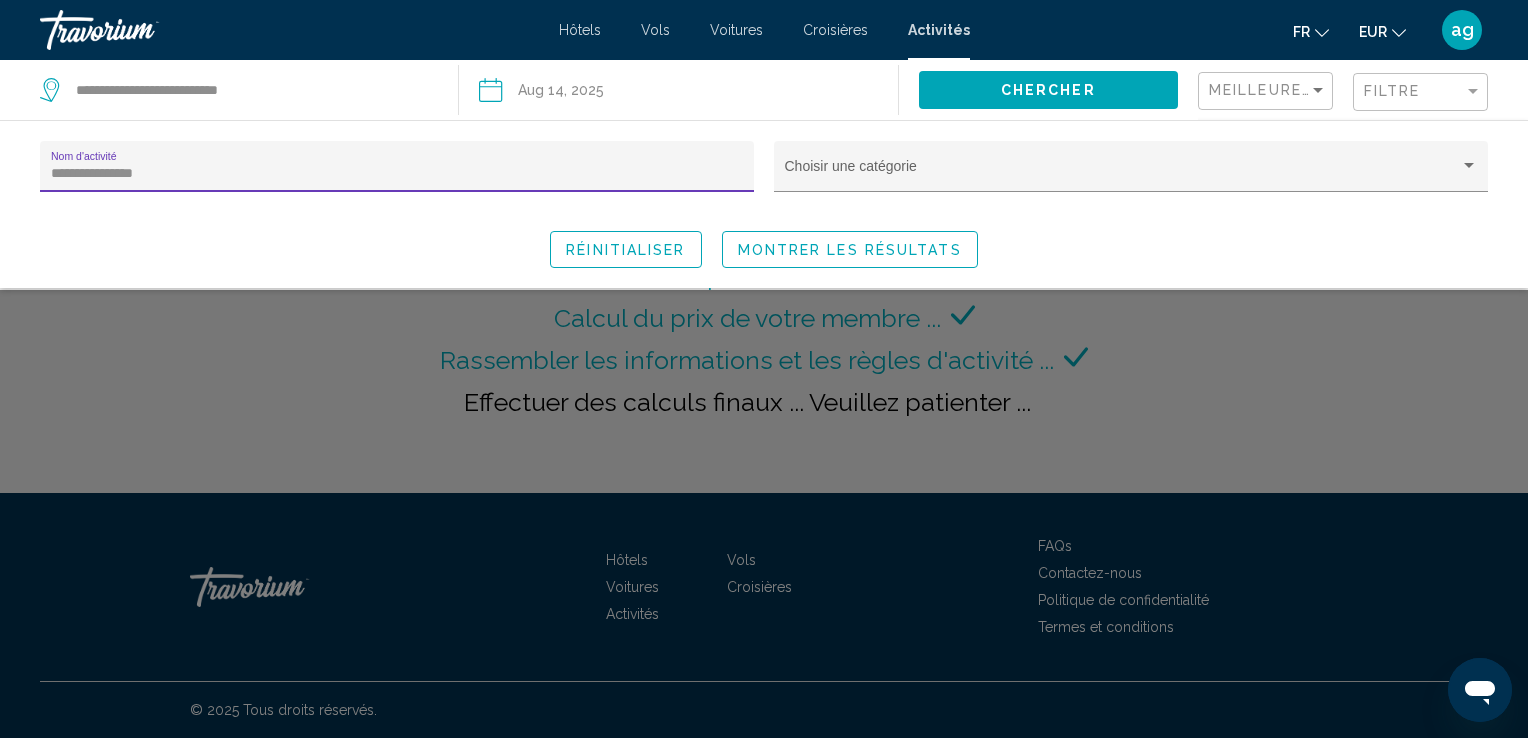 type on "**********" 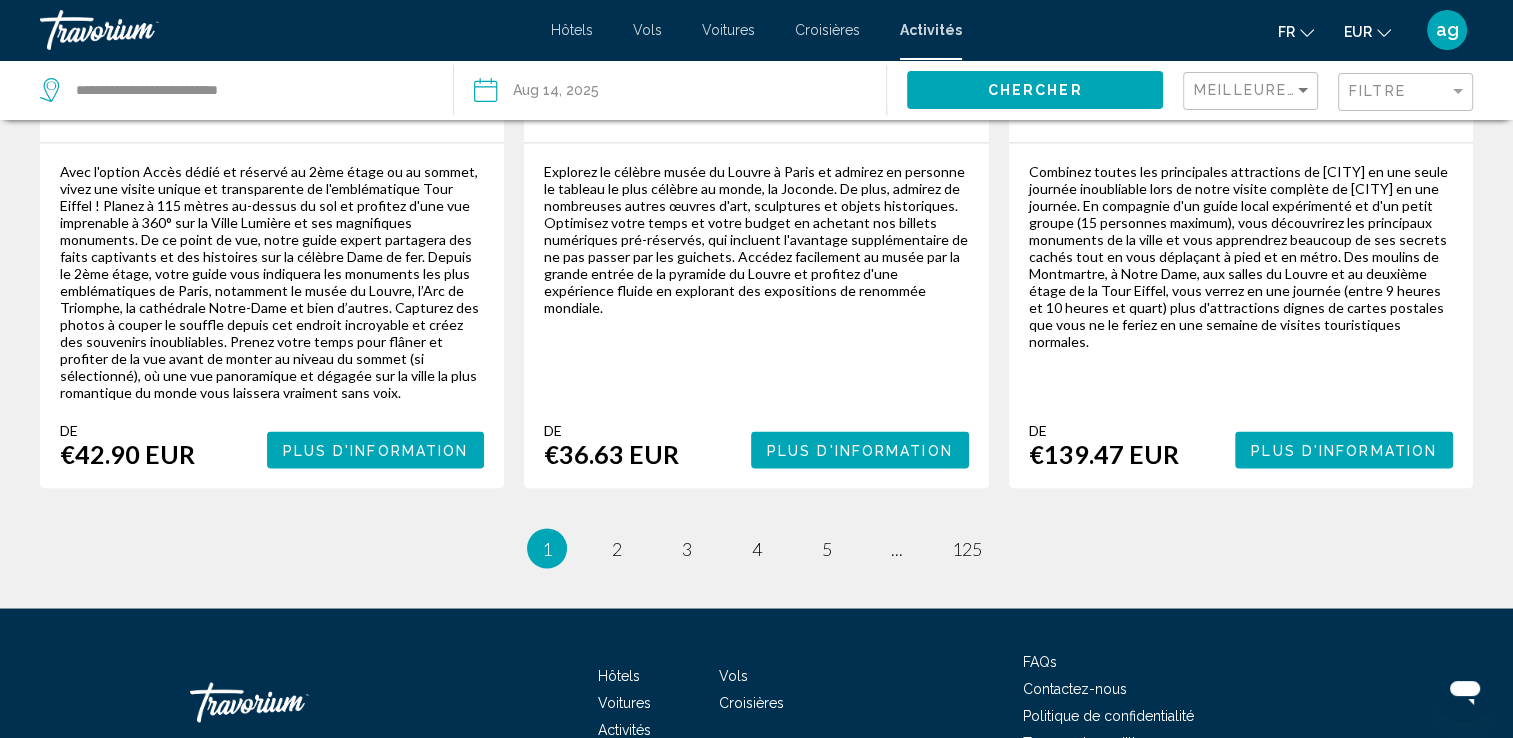 scroll, scrollTop: 3386, scrollLeft: 0, axis: vertical 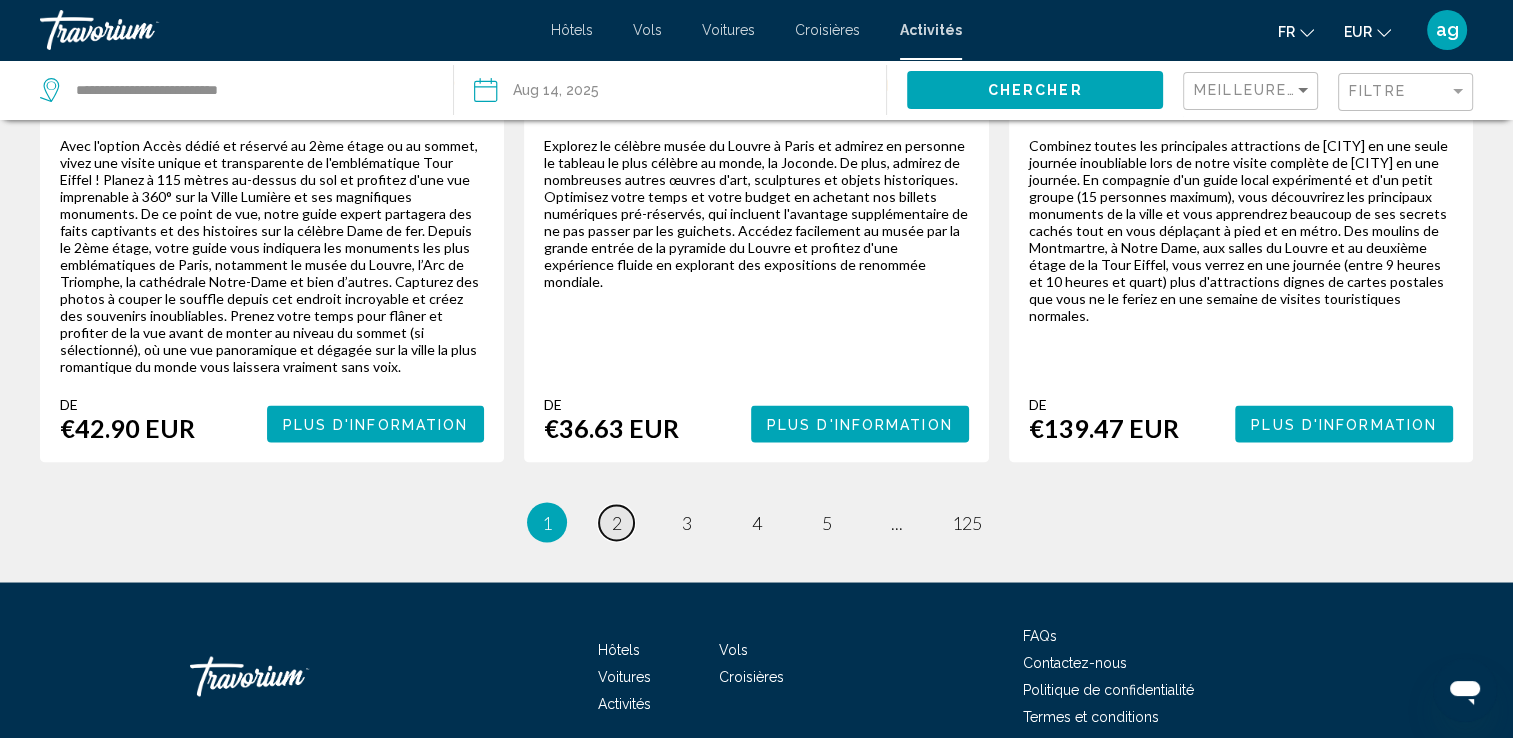 click on "2" at bounding box center (617, 522) 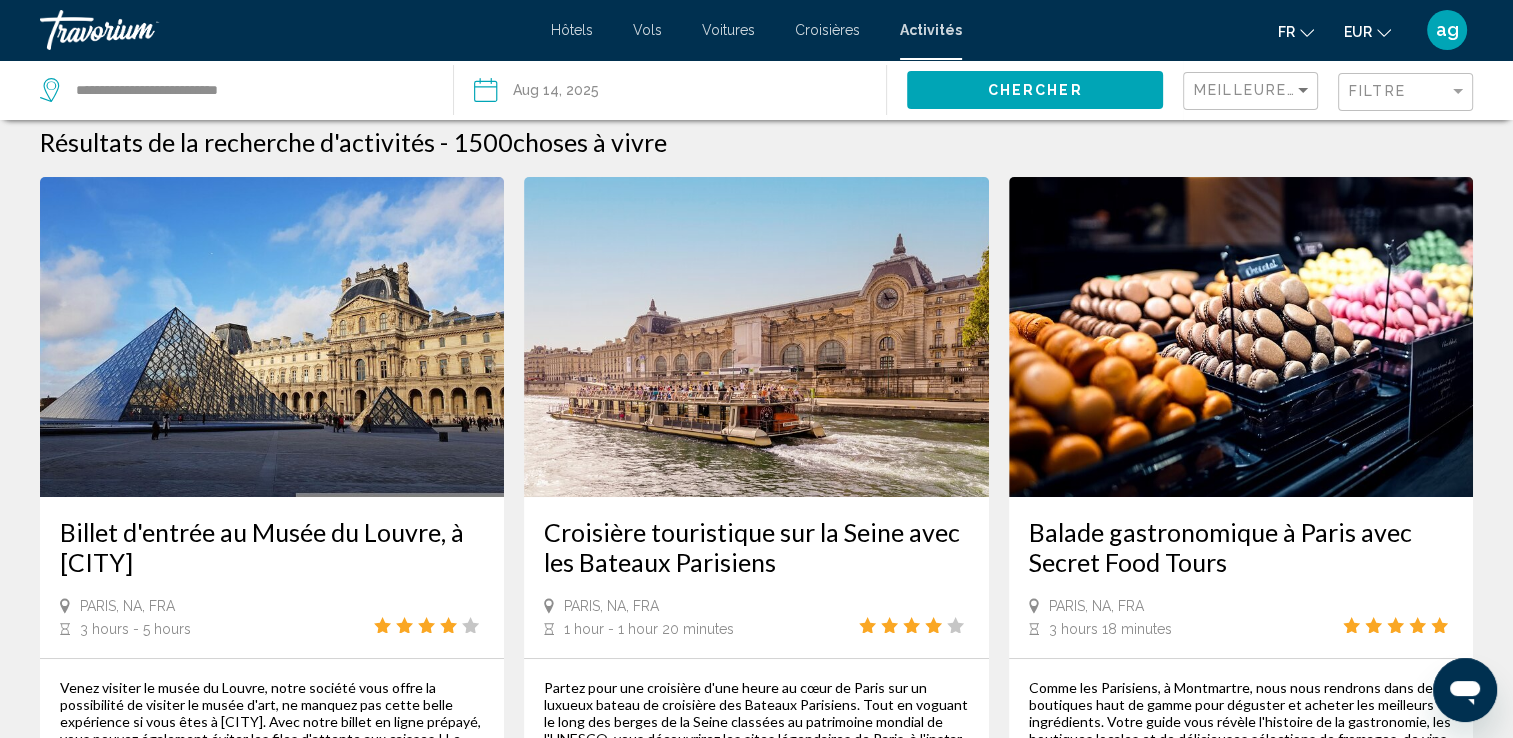 scroll, scrollTop: 0, scrollLeft: 0, axis: both 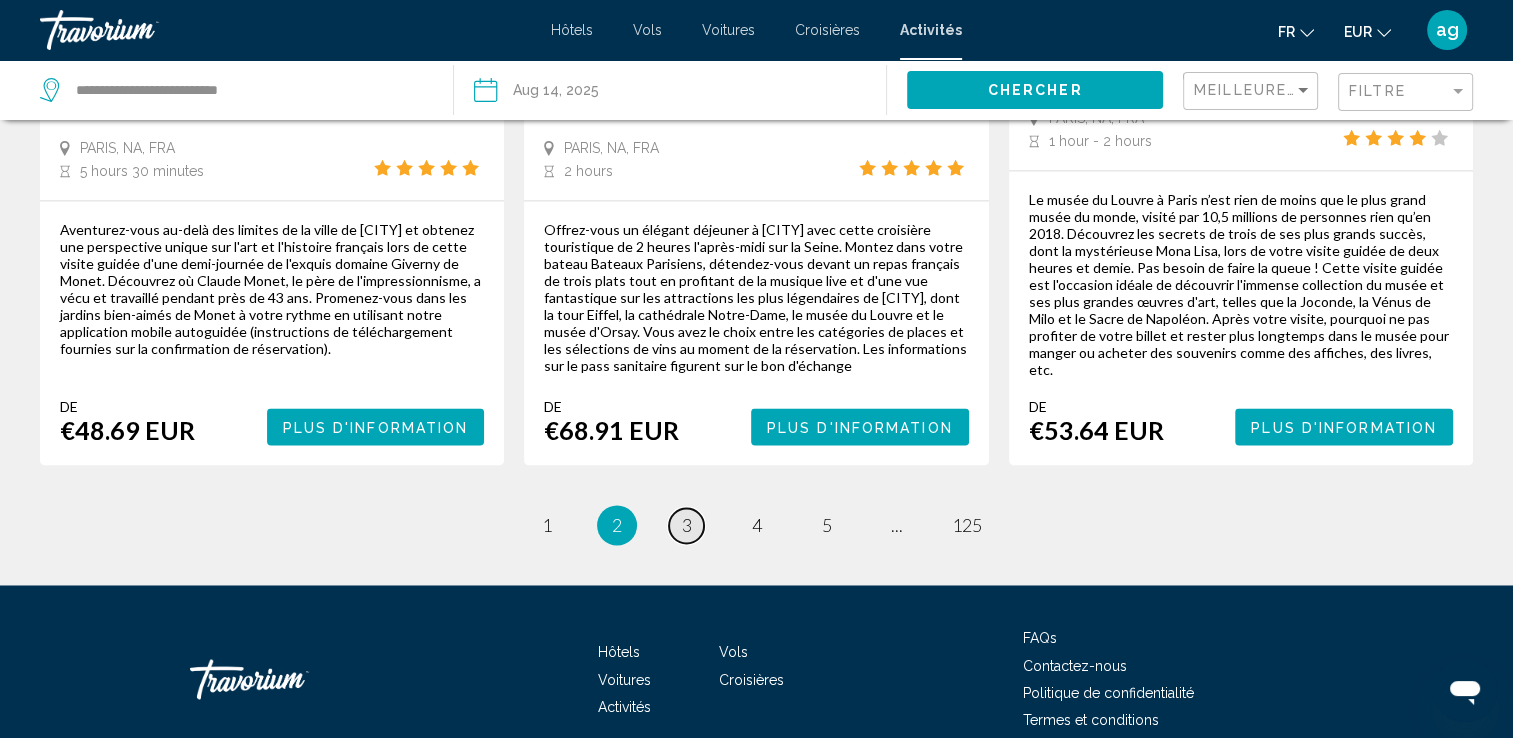 click on "page  3" at bounding box center [686, 525] 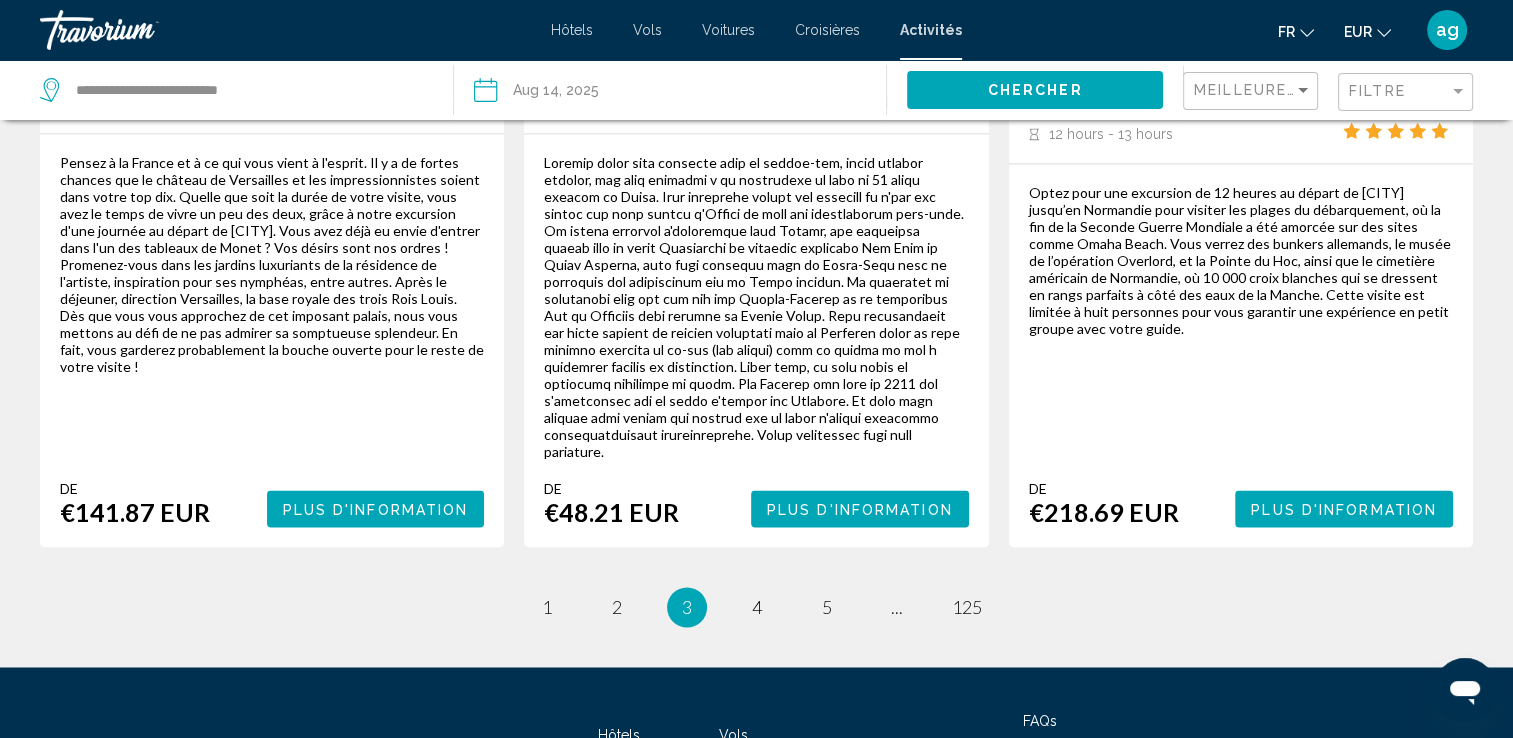 scroll, scrollTop: 3120, scrollLeft: 0, axis: vertical 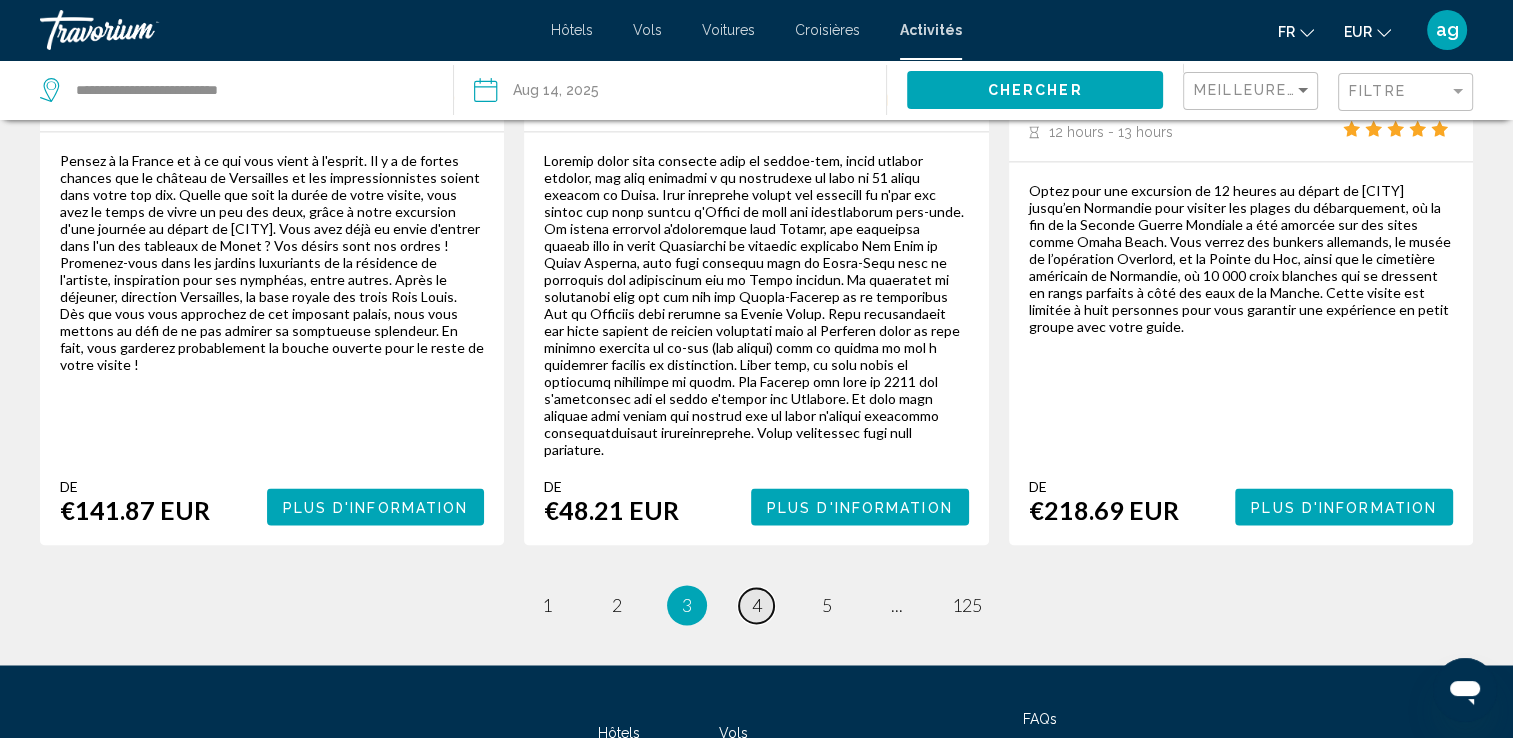 click on "4" at bounding box center [757, 605] 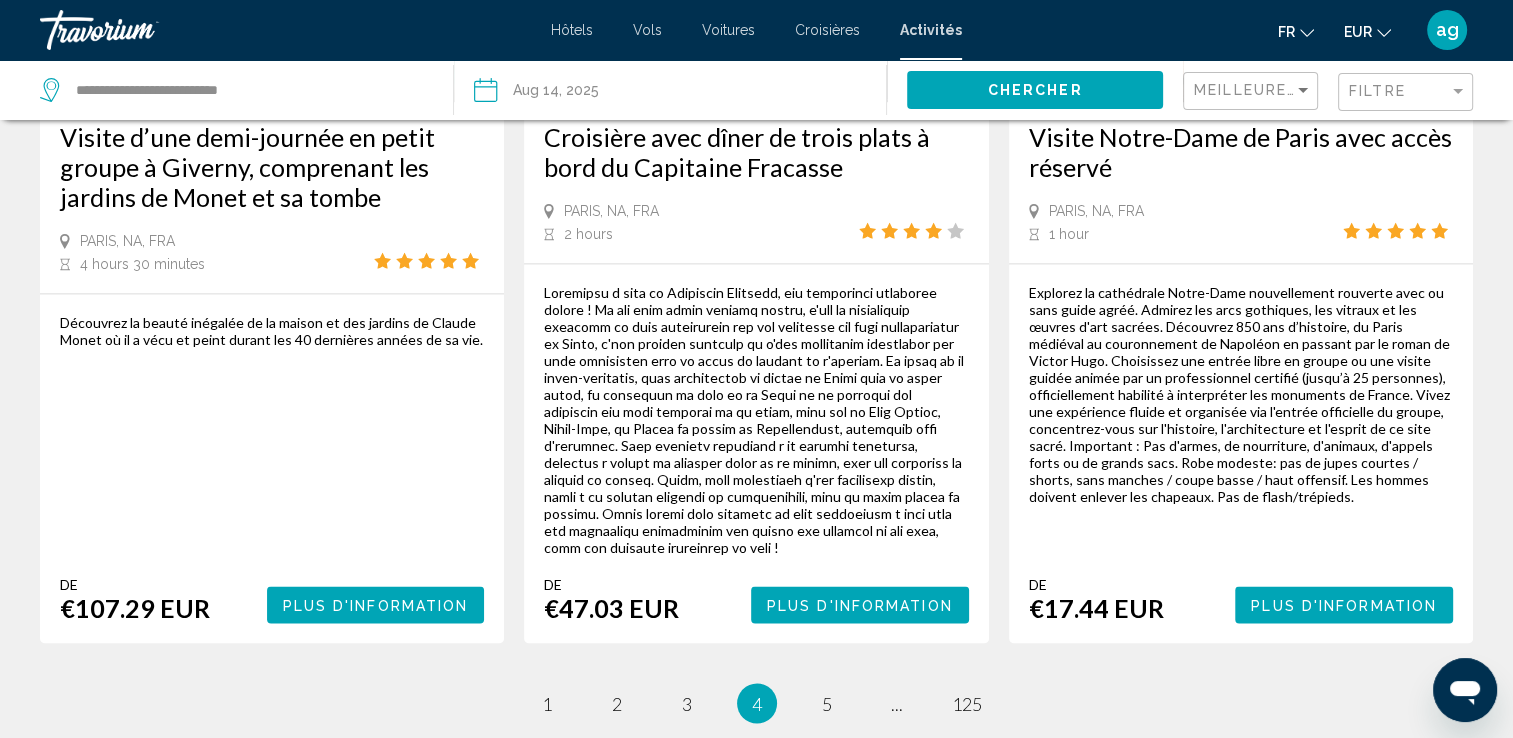 scroll, scrollTop: 3160, scrollLeft: 0, axis: vertical 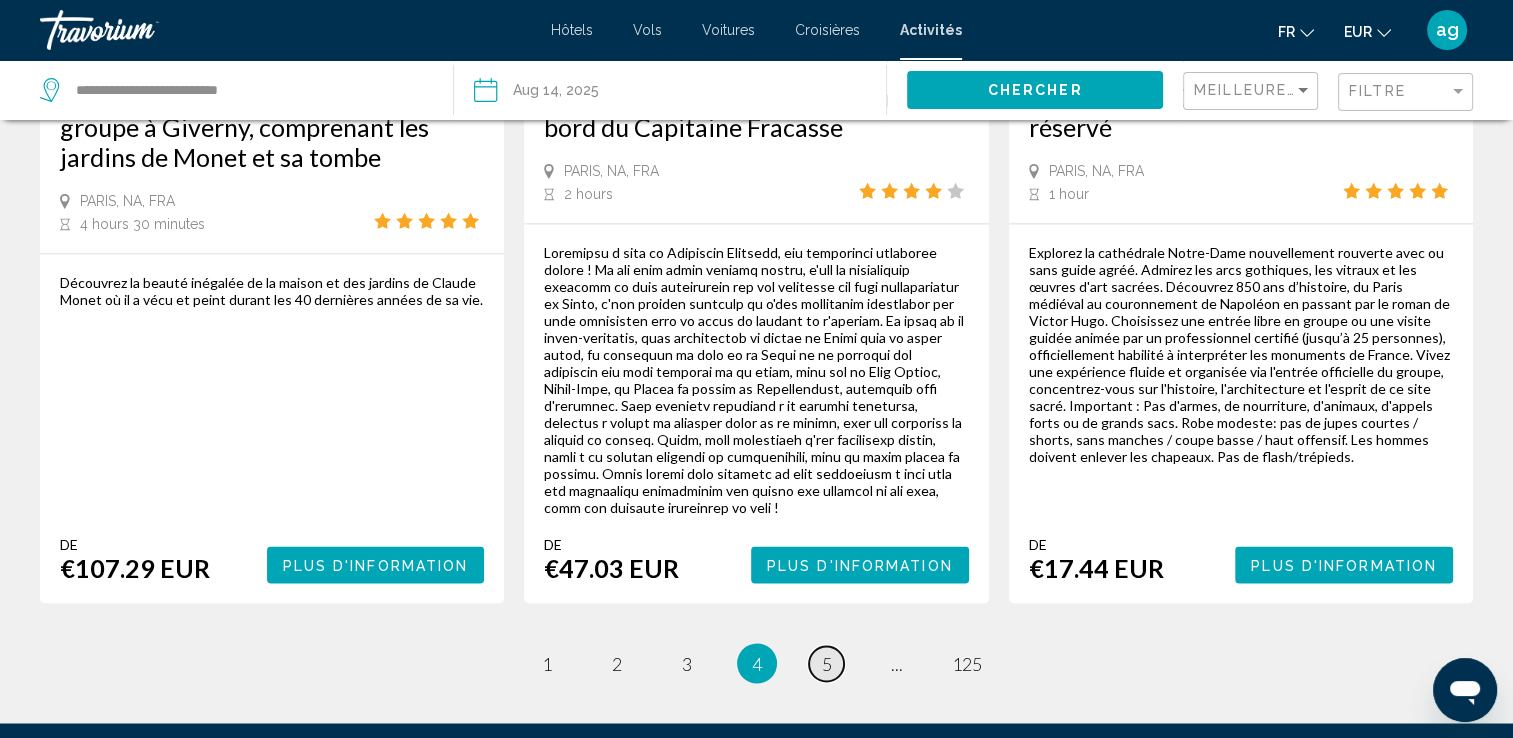 click on "5" at bounding box center (827, 663) 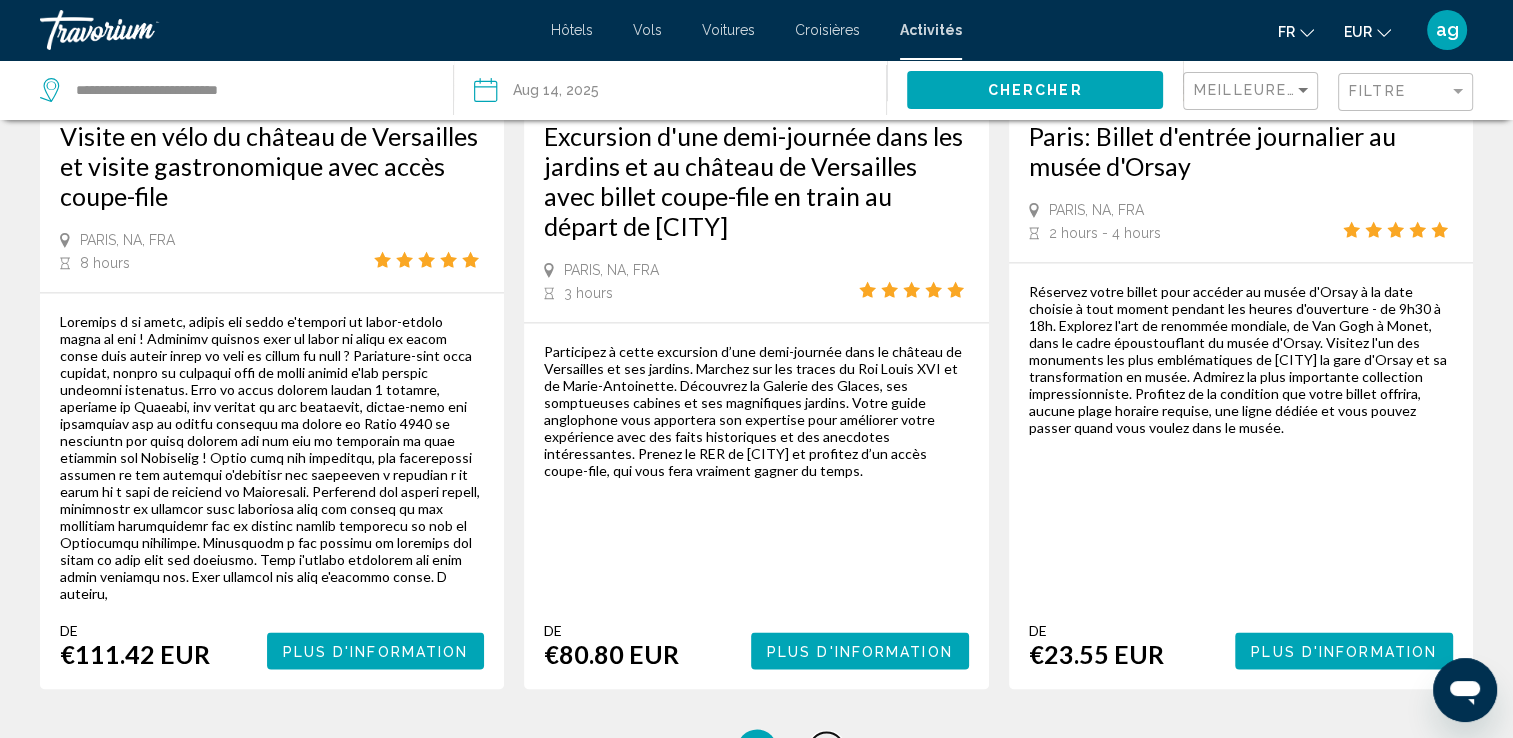 scroll, scrollTop: 2960, scrollLeft: 0, axis: vertical 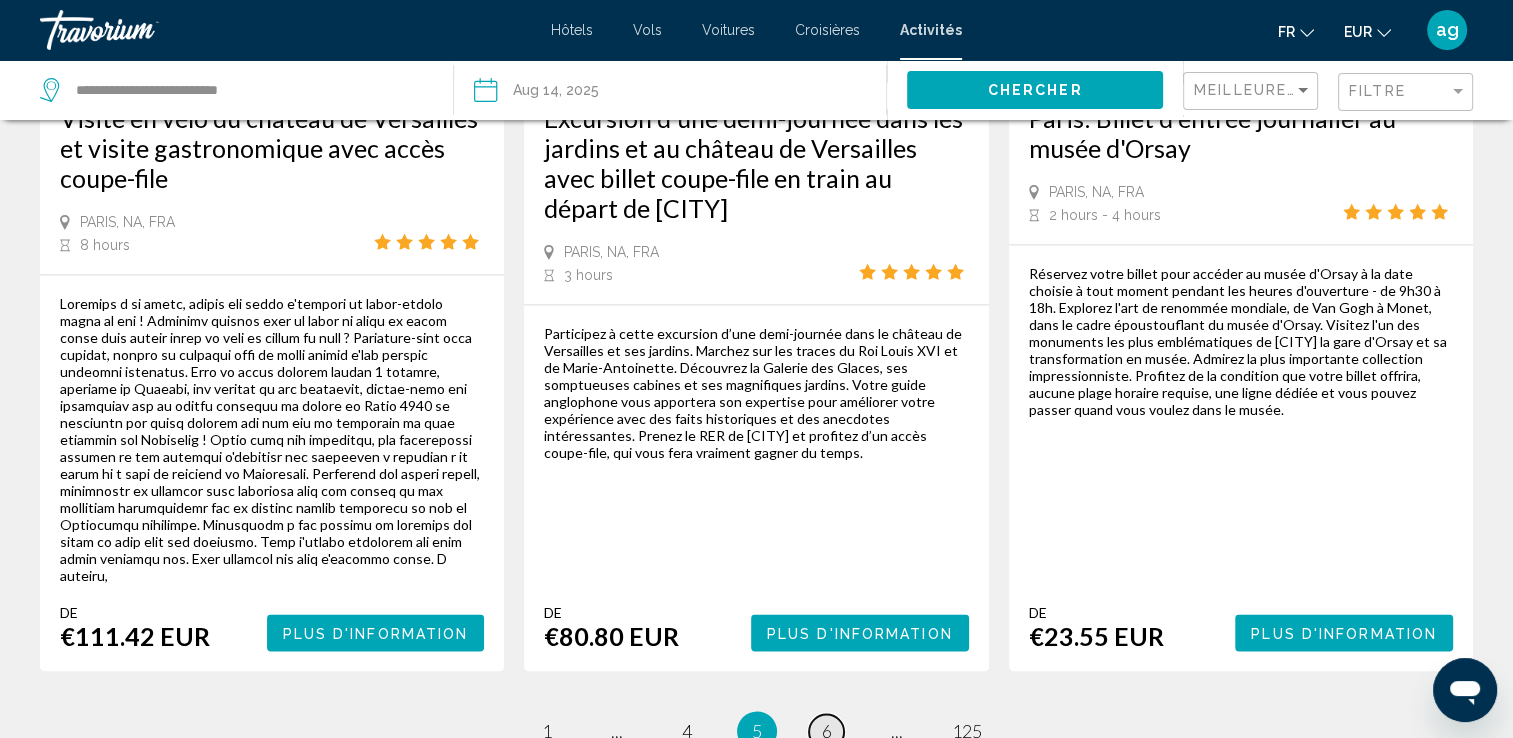 click on "page  6" at bounding box center [826, 731] 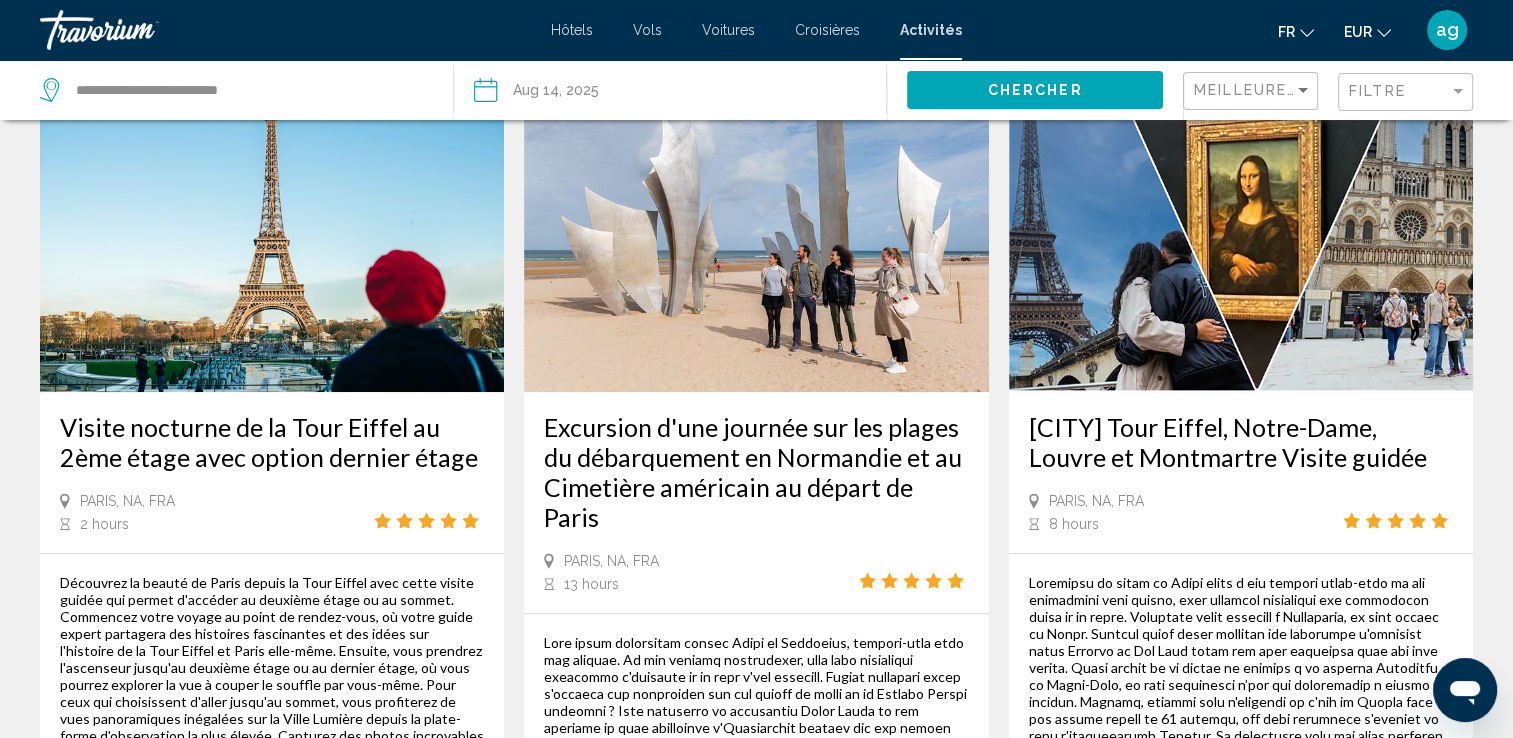 scroll, scrollTop: 1080, scrollLeft: 0, axis: vertical 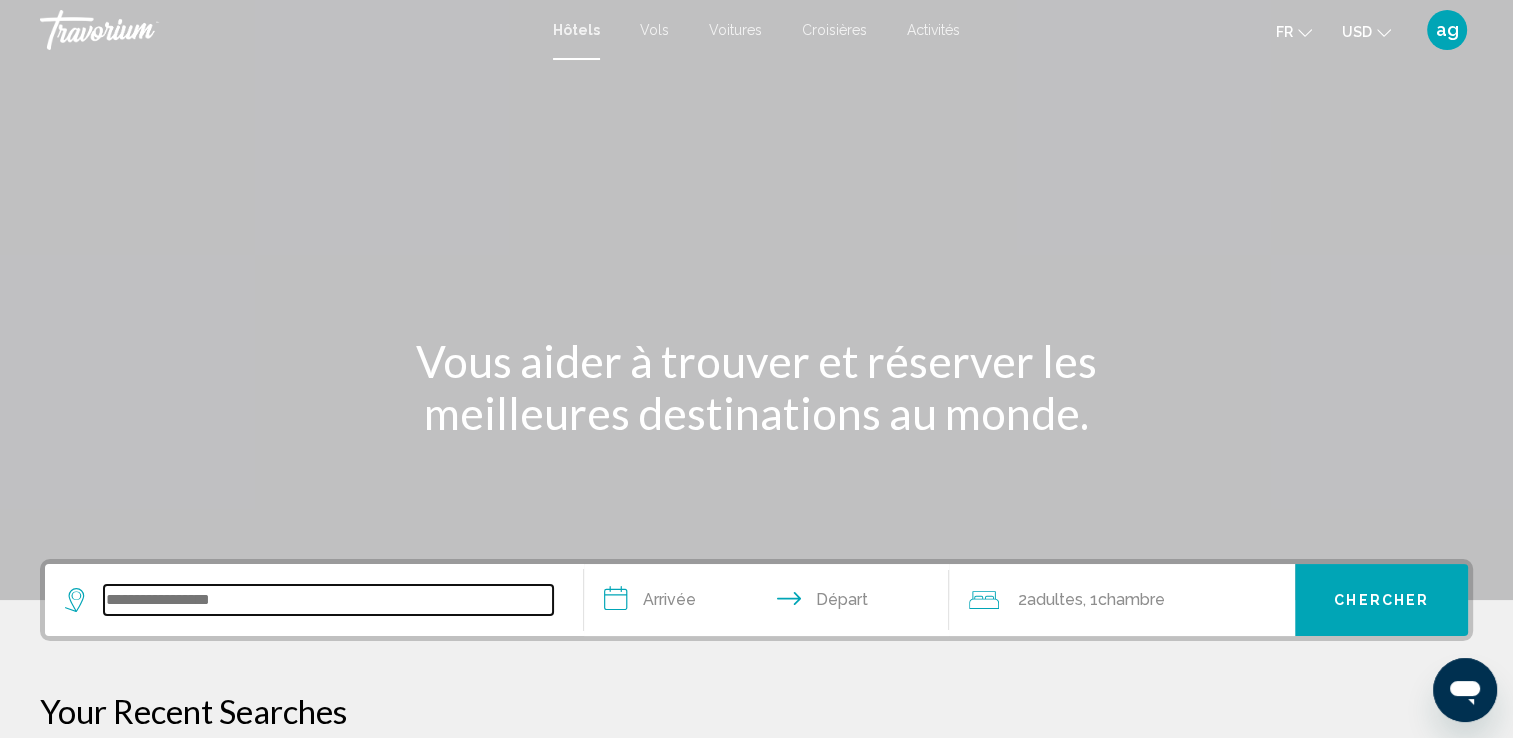 click at bounding box center [328, 600] 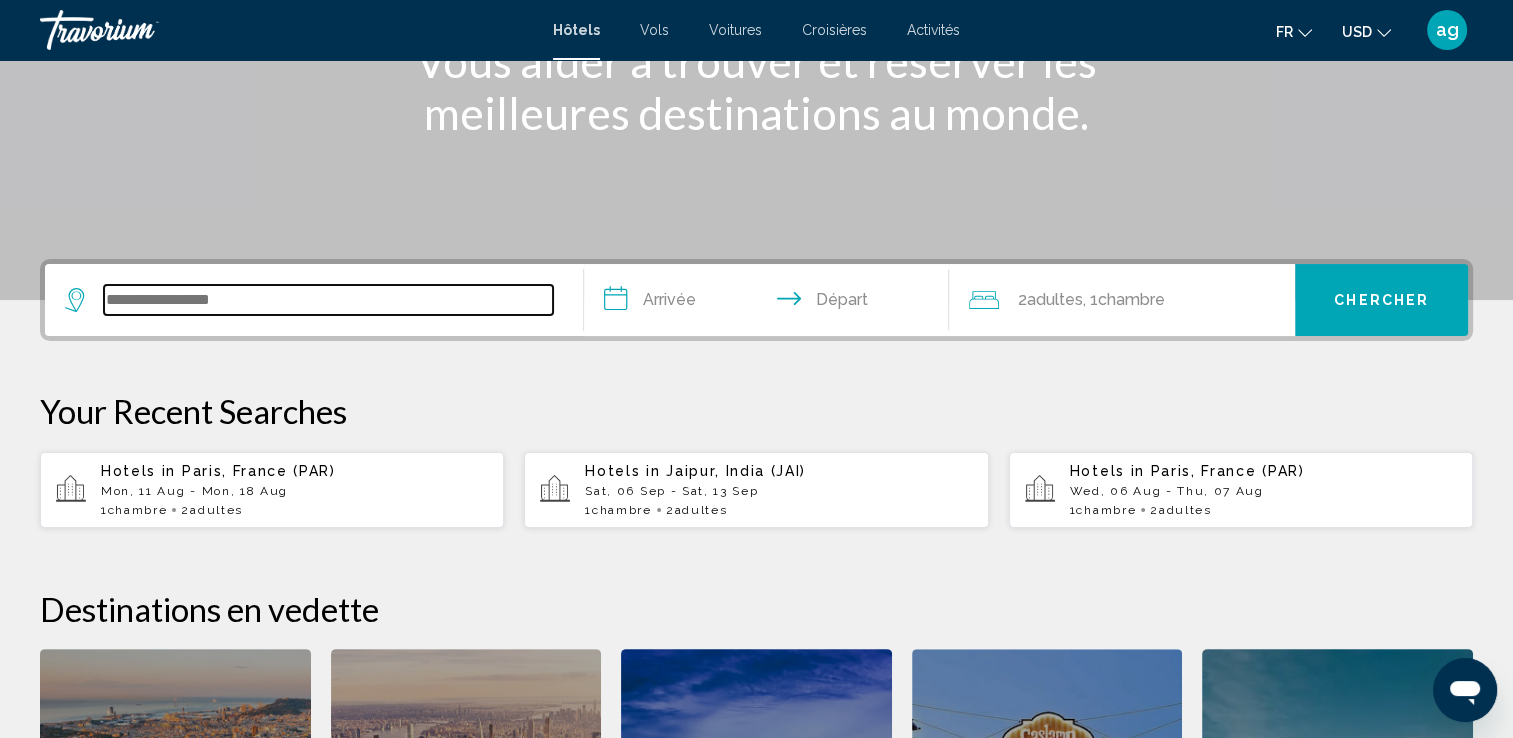 scroll, scrollTop: 493, scrollLeft: 0, axis: vertical 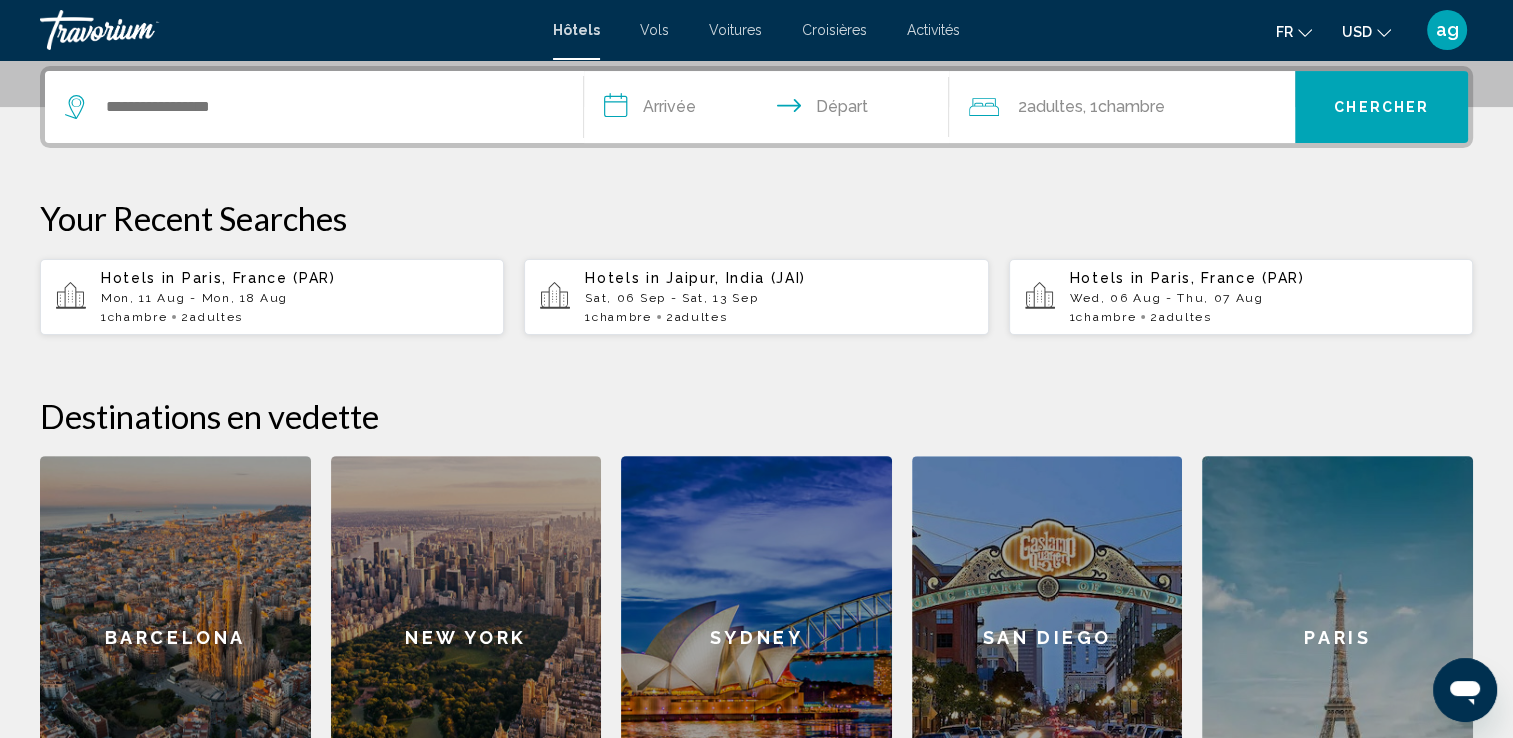 click on "Mon, 11 Aug - Mon, 18 Aug" at bounding box center (294, 298) 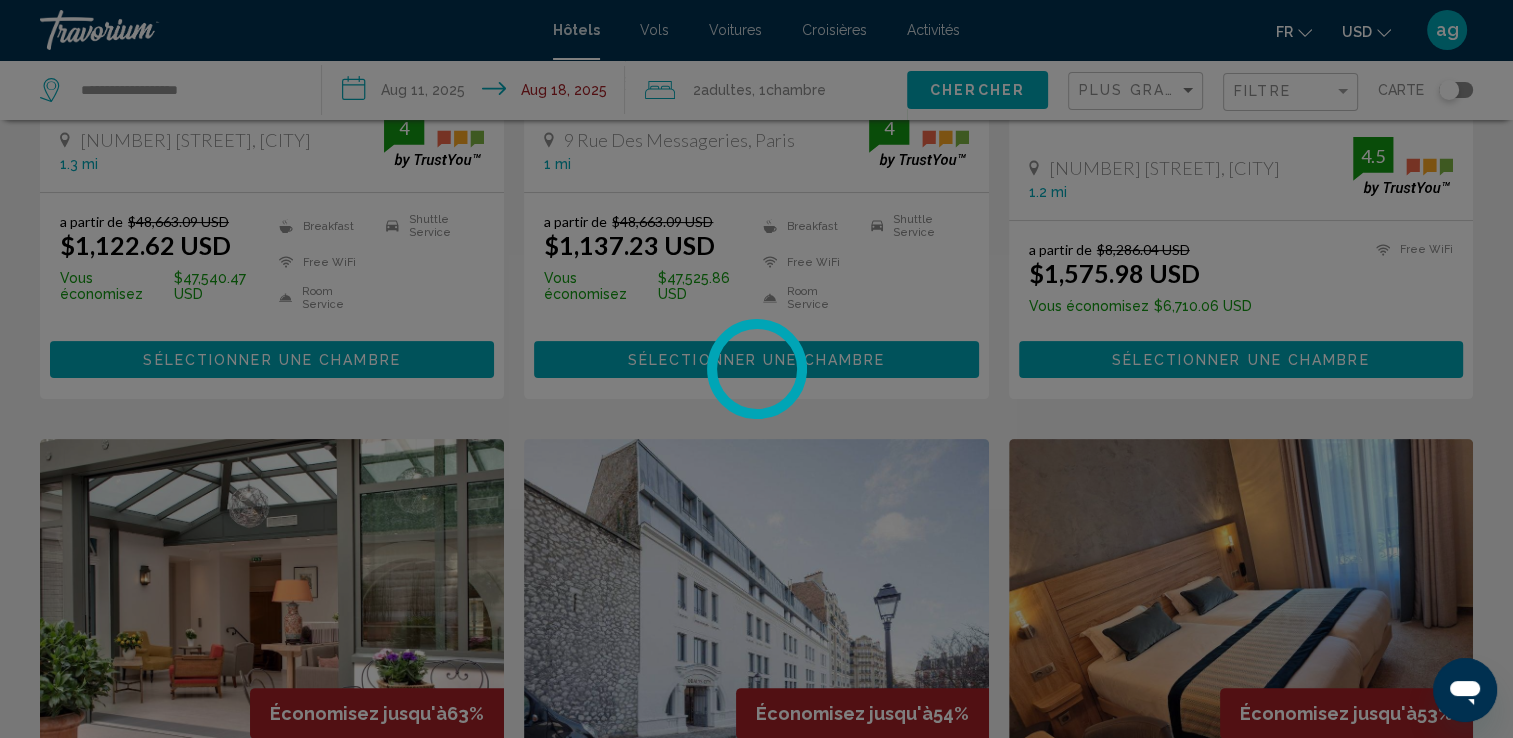 scroll, scrollTop: 0, scrollLeft: 0, axis: both 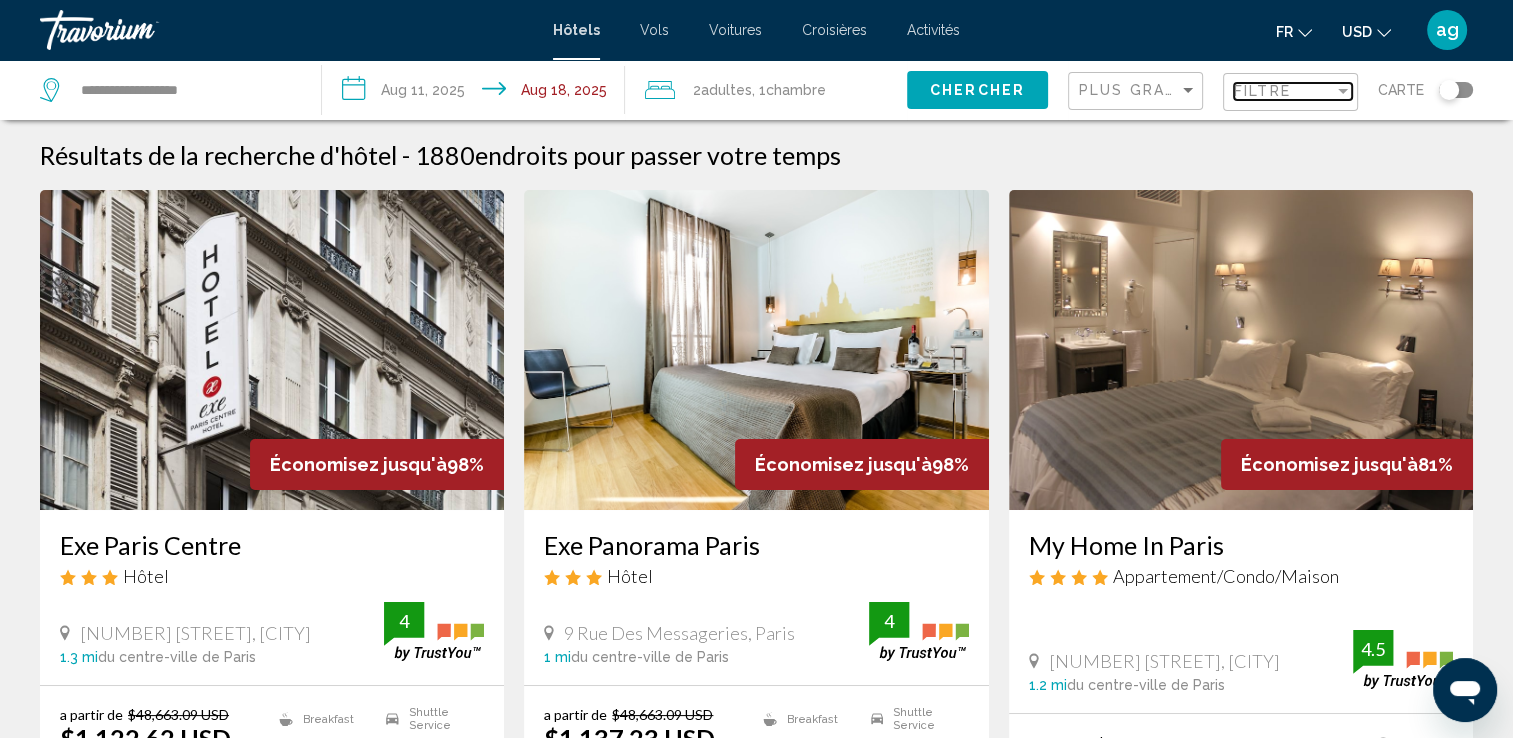 click on "Filtre" at bounding box center (1284, 91) 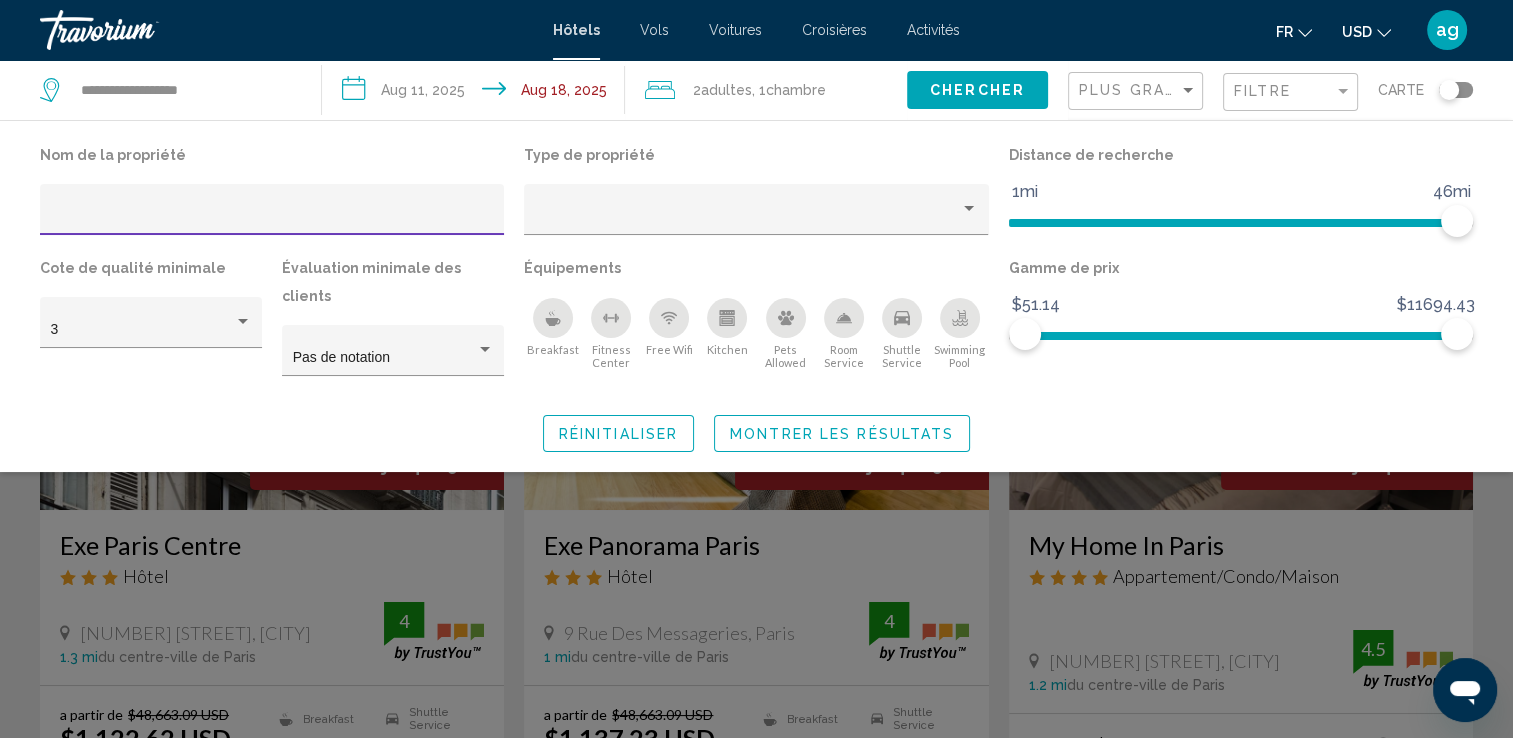 click at bounding box center [272, 217] 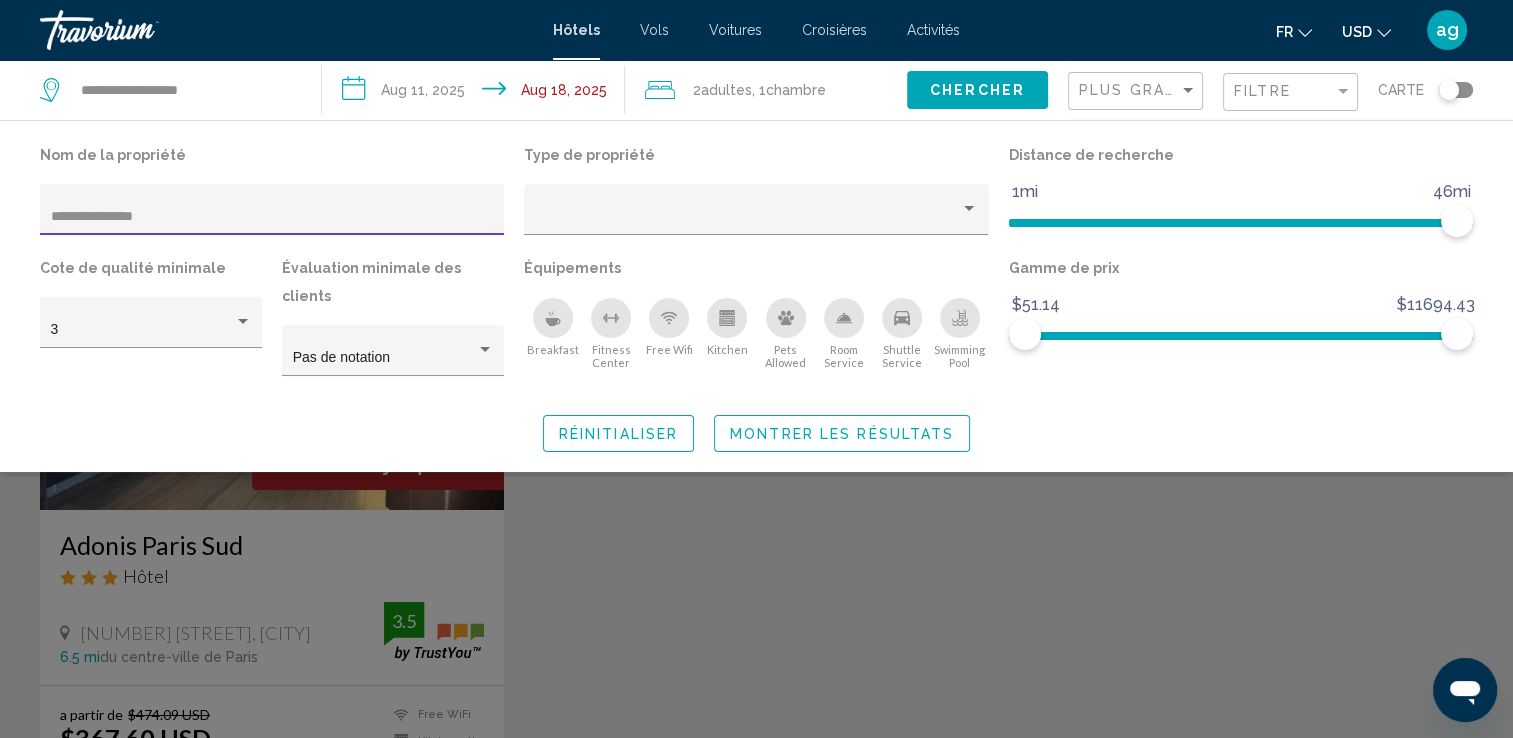 click 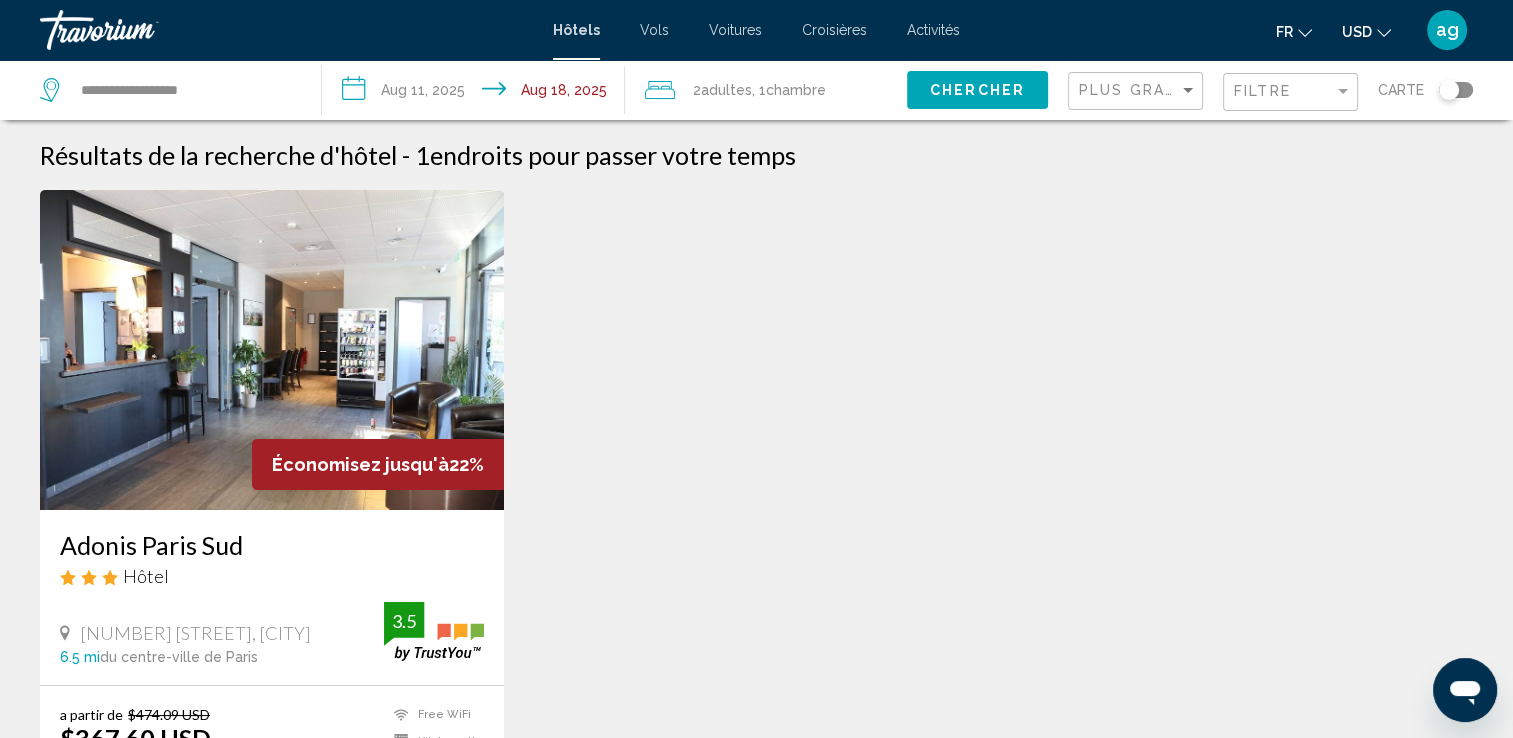 click at bounding box center [272, 350] 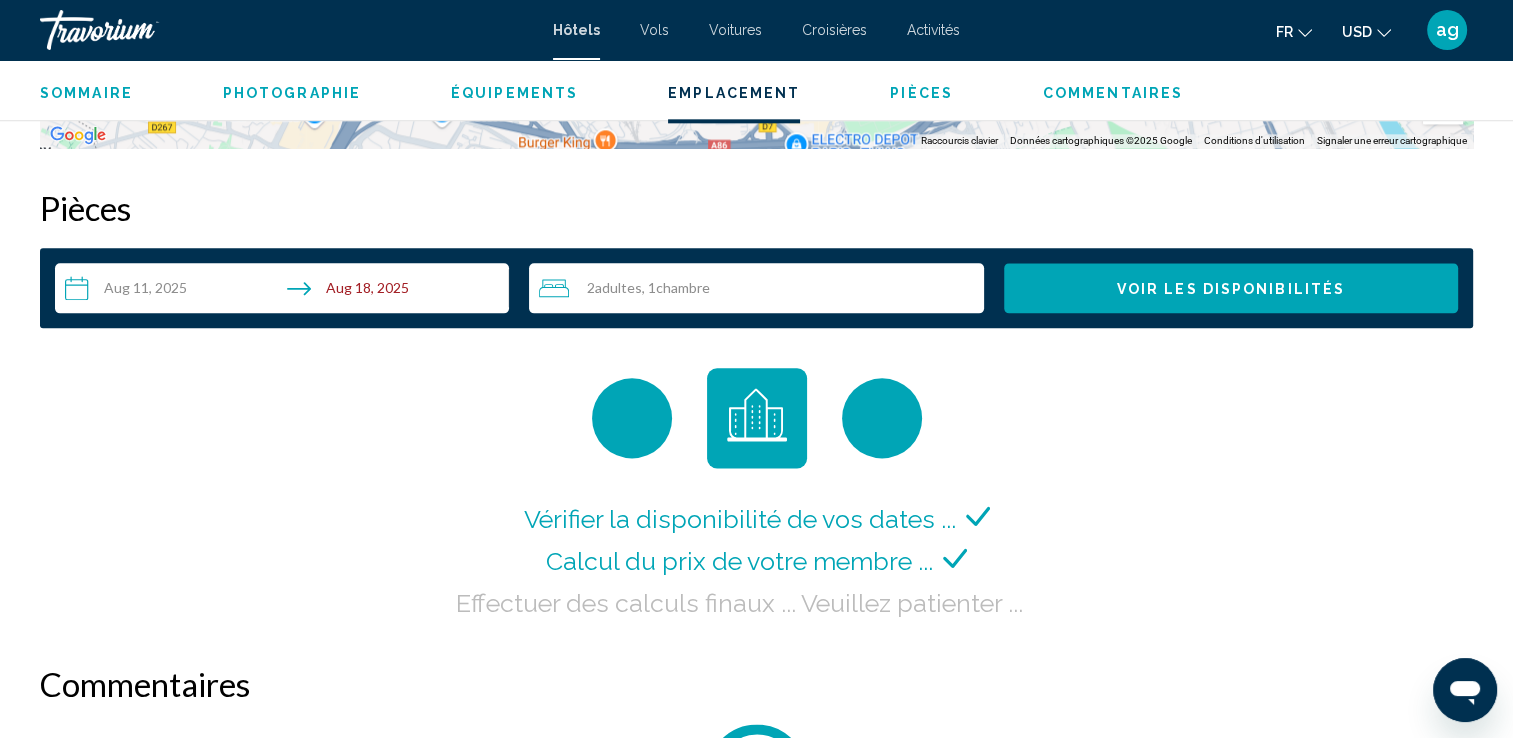 scroll, scrollTop: 2440, scrollLeft: 0, axis: vertical 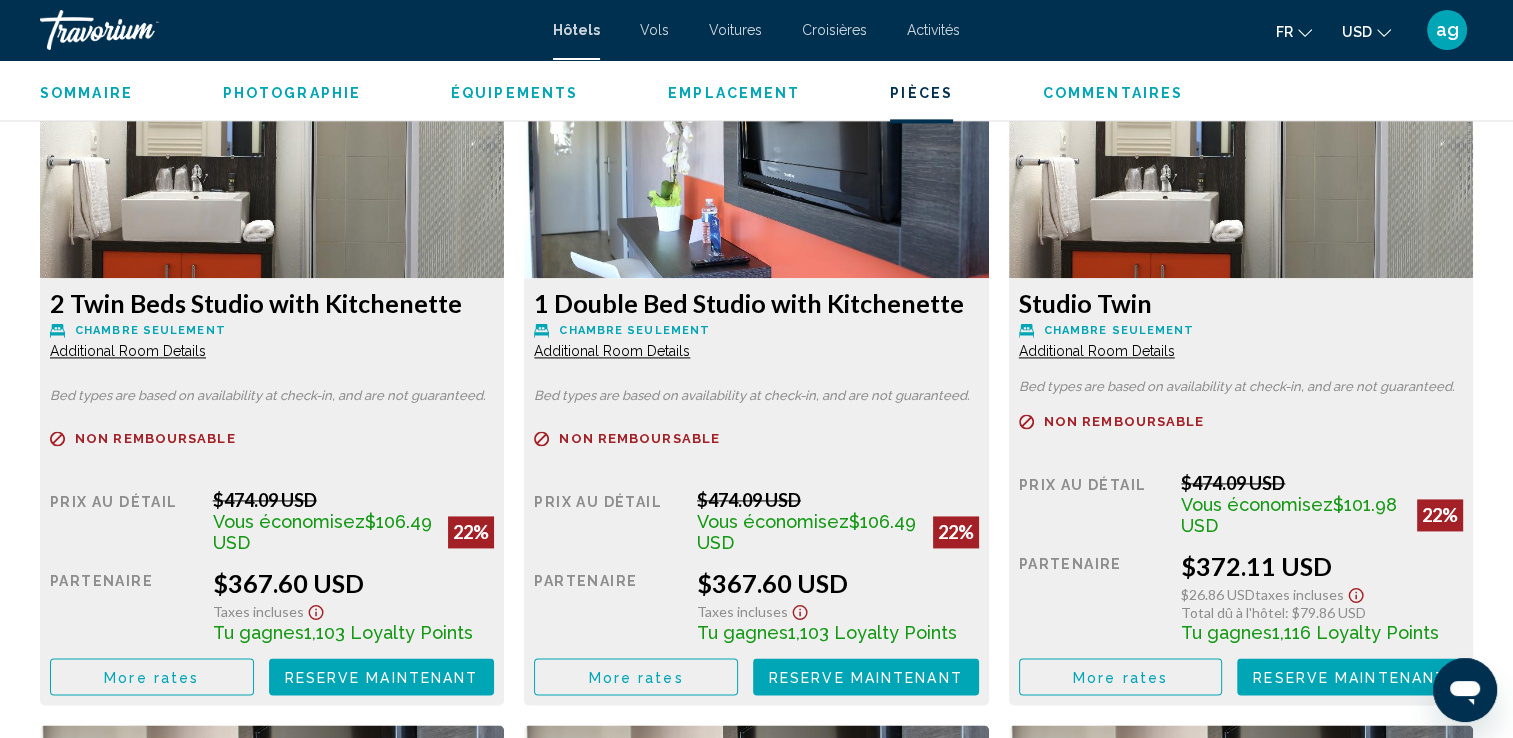 click 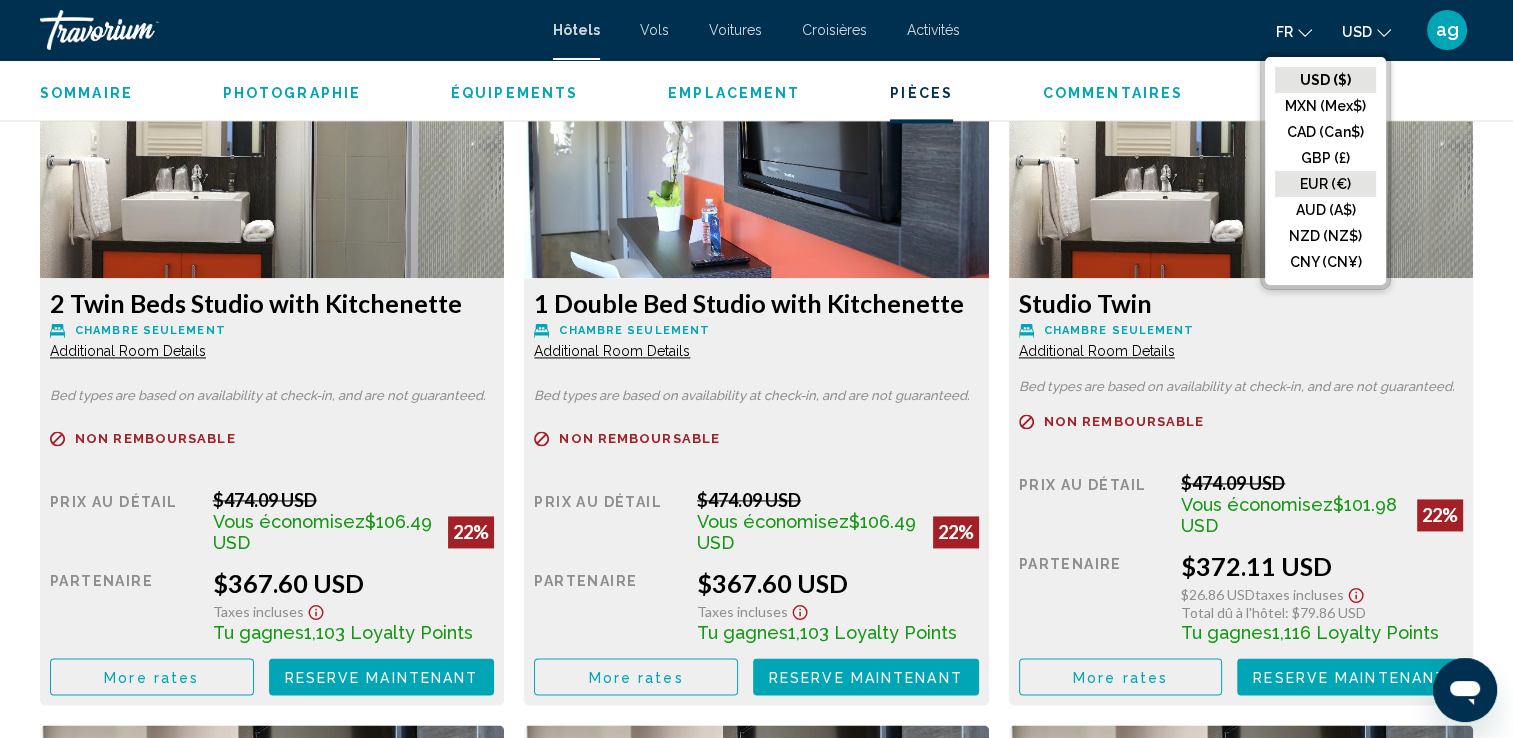 click on "EUR (€)" 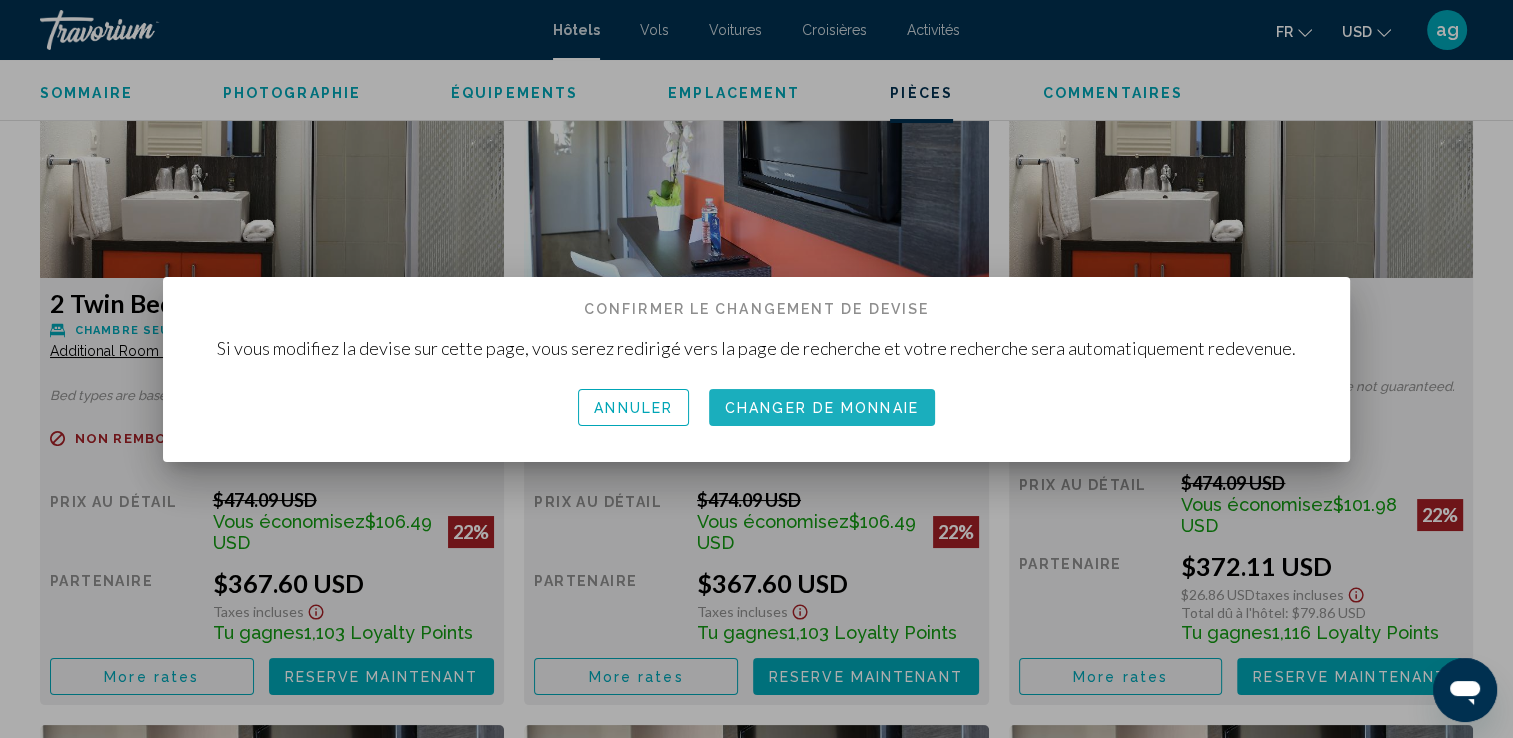 click on "Changer de monnaie" at bounding box center (822, 407) 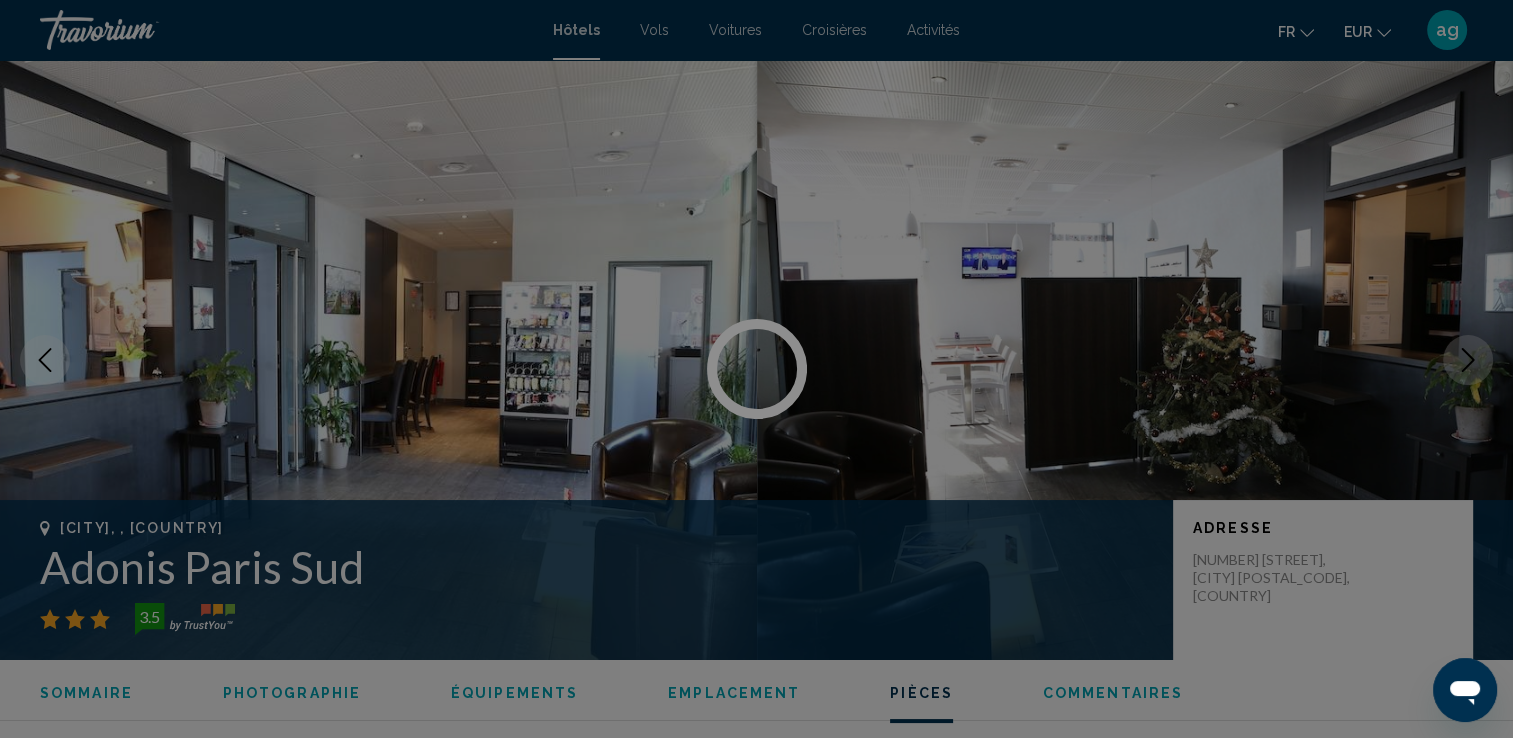scroll, scrollTop: 2760, scrollLeft: 0, axis: vertical 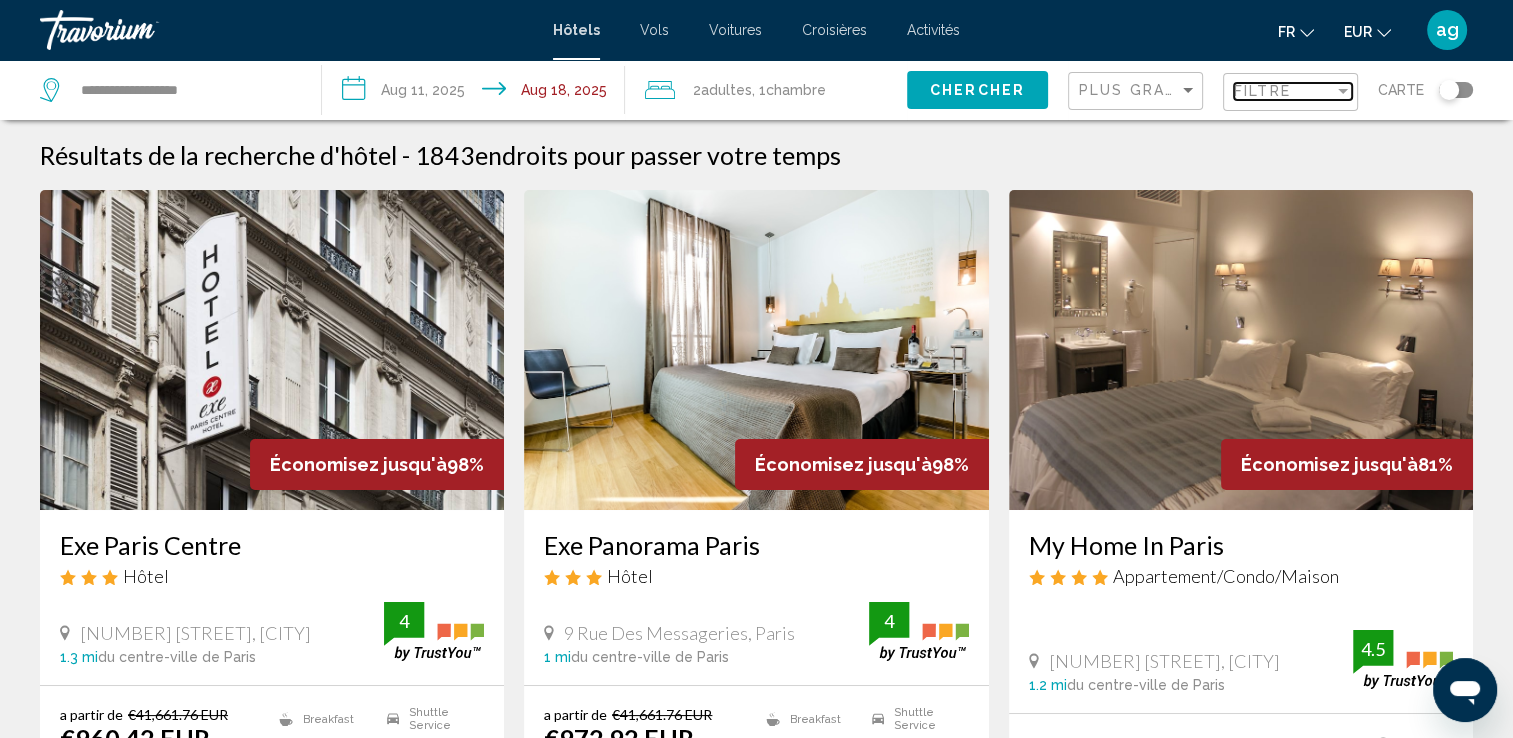 click on "Filtre" at bounding box center (1262, 91) 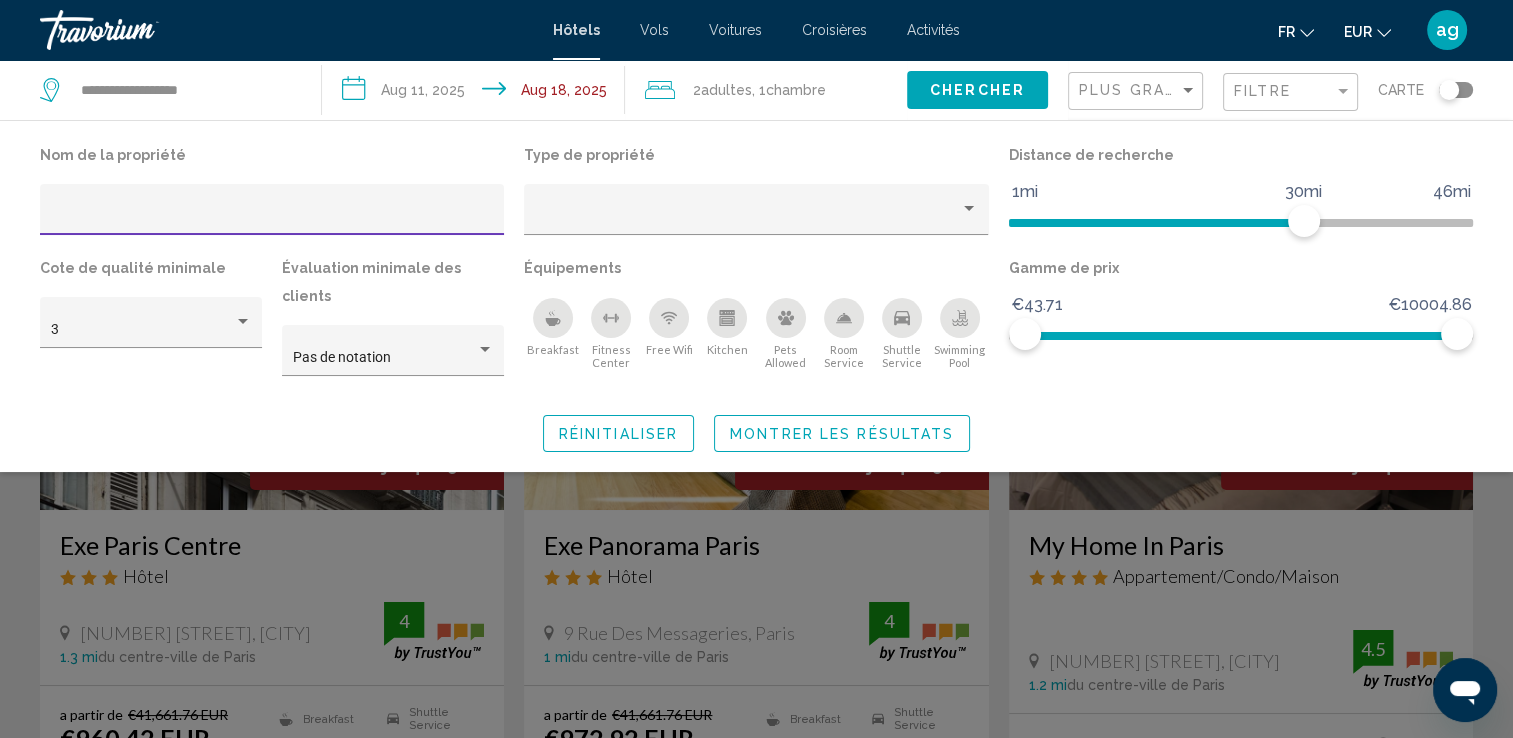 click at bounding box center (272, 217) 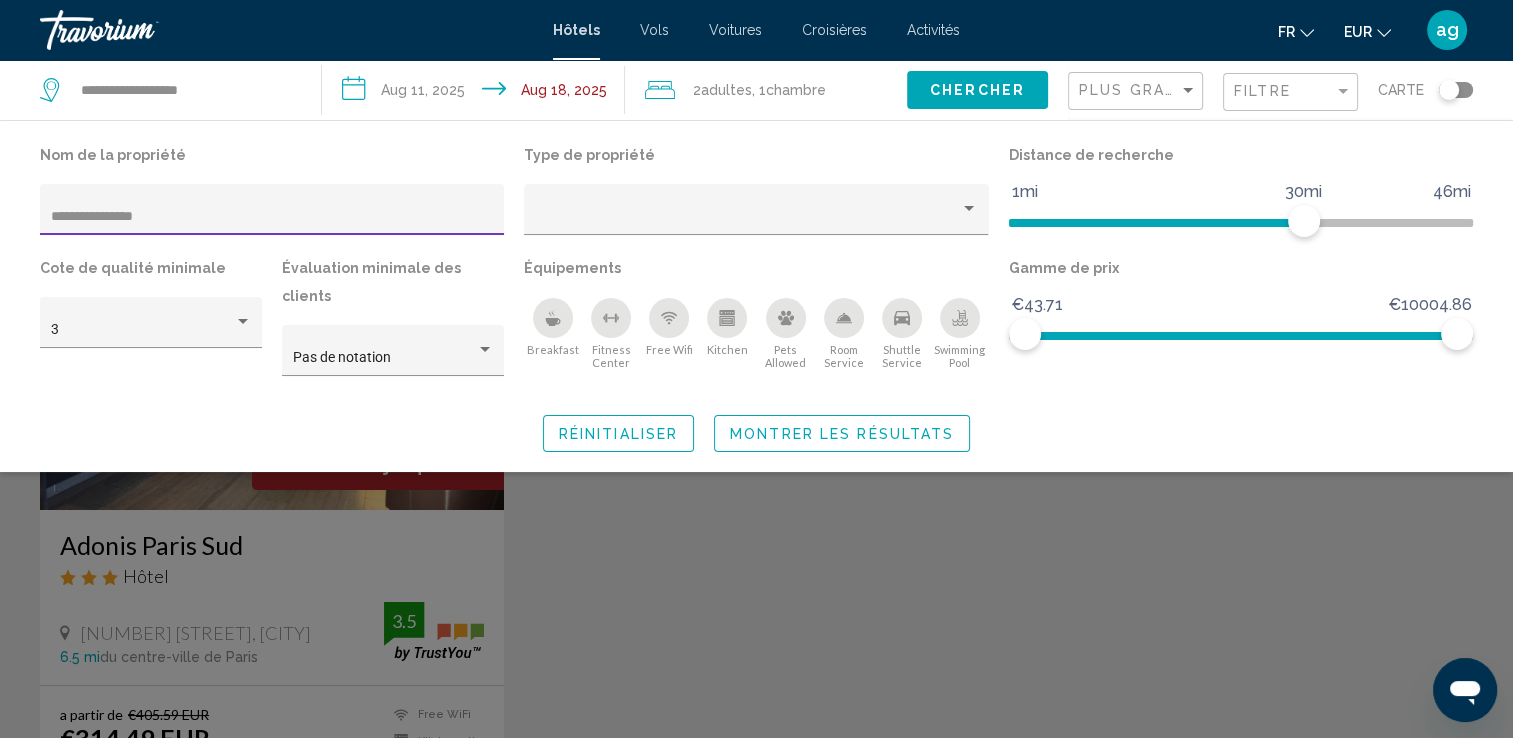 click 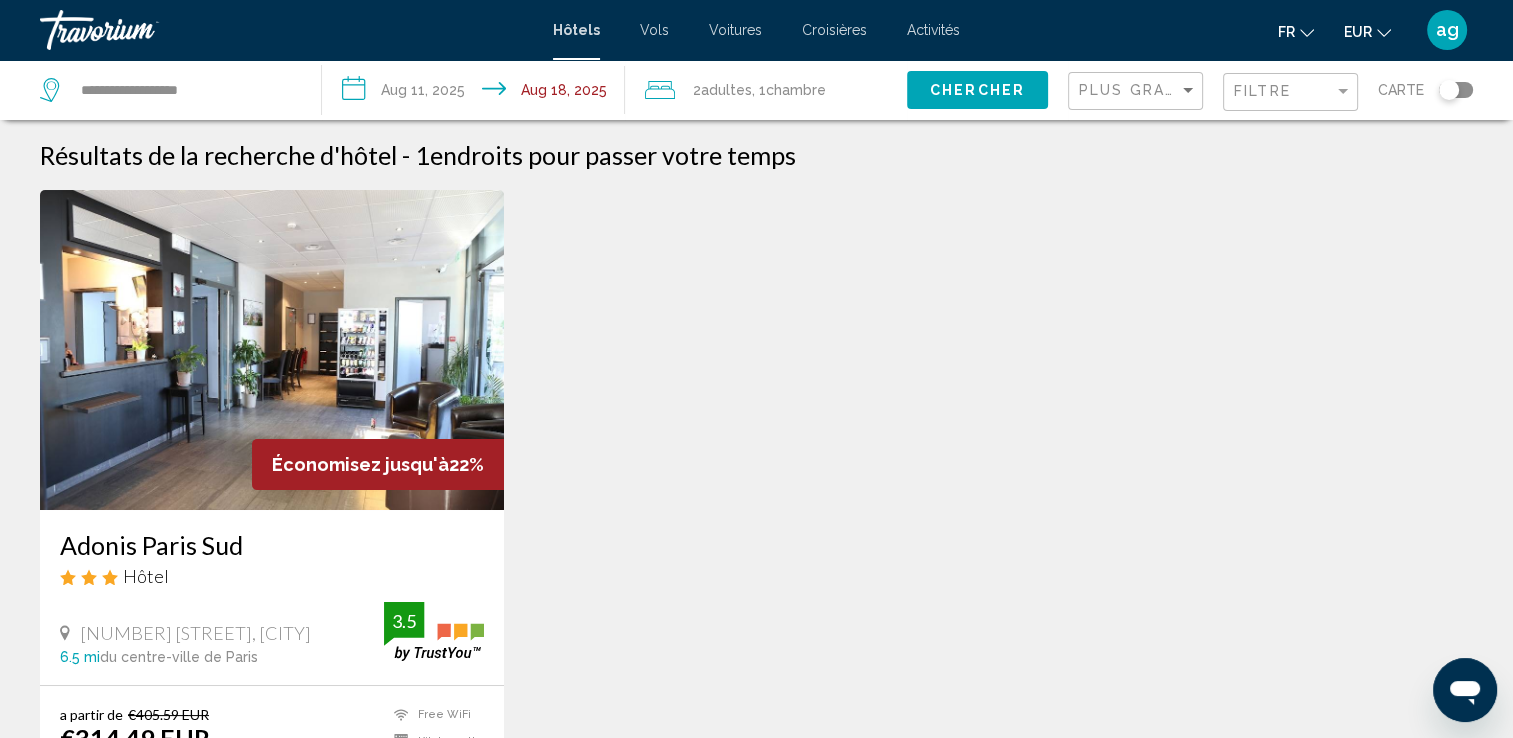 click on "Adonis Paris Sud" at bounding box center (272, 545) 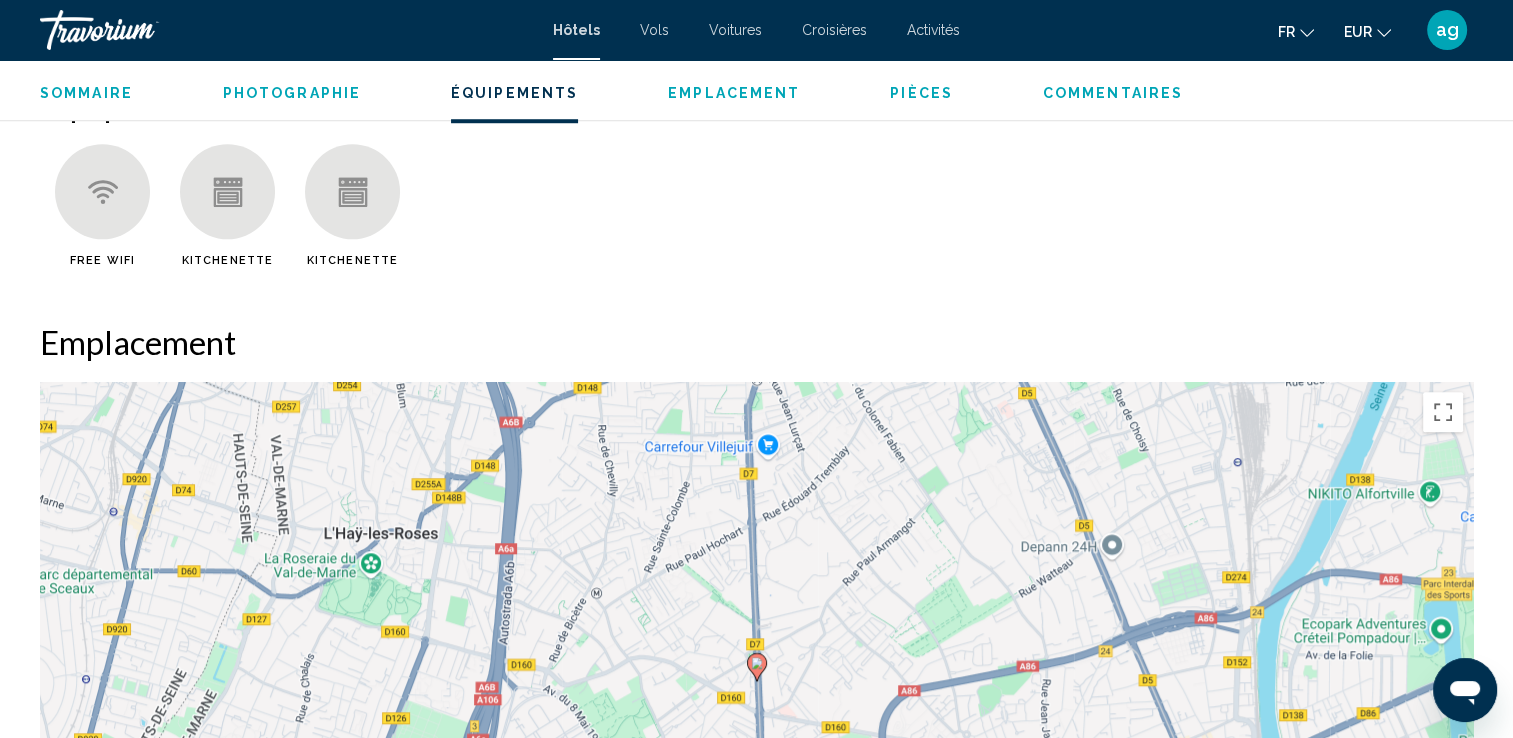 scroll, scrollTop: 1680, scrollLeft: 0, axis: vertical 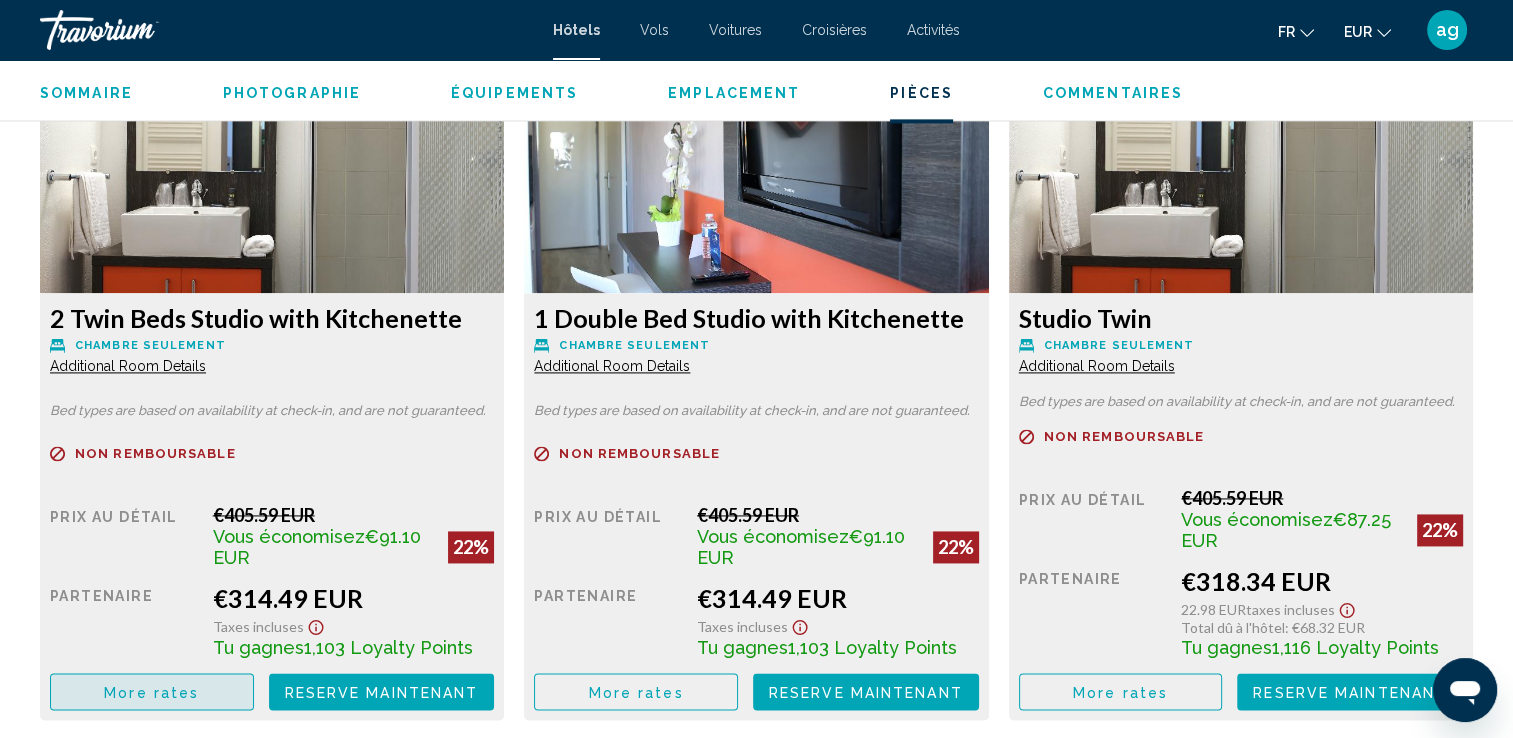 click on "More rates" at bounding box center (152, 691) 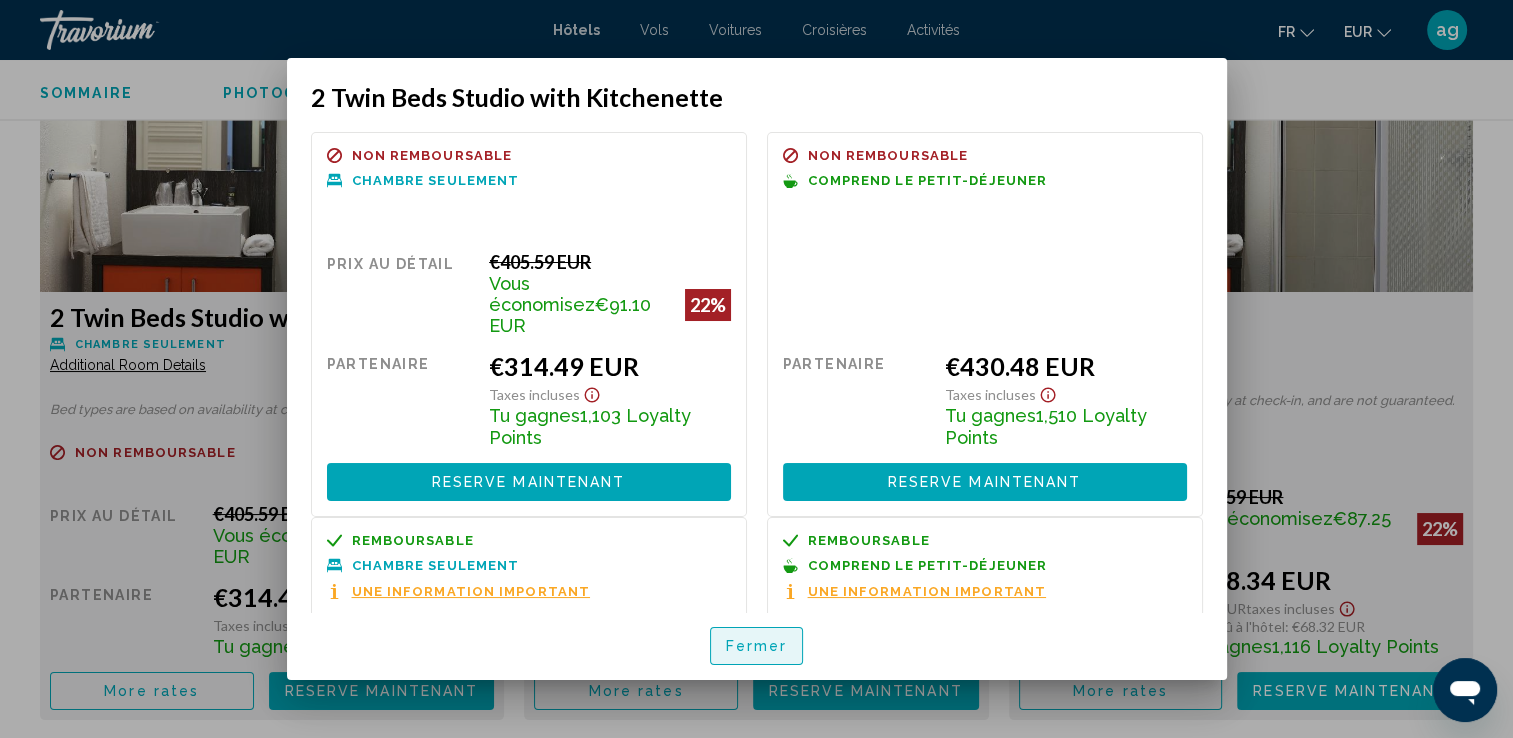 click on "Fermer" at bounding box center [757, 645] 